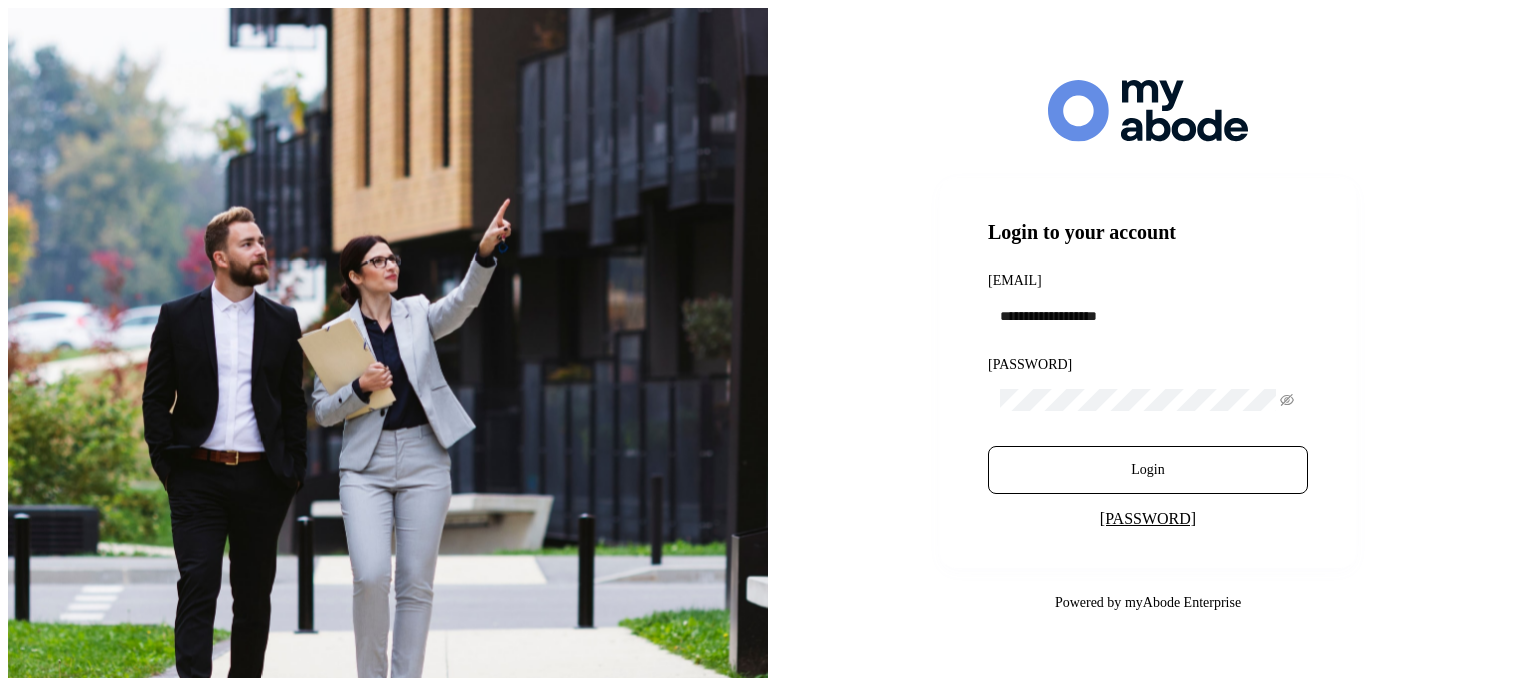 scroll, scrollTop: 0, scrollLeft: 0, axis: both 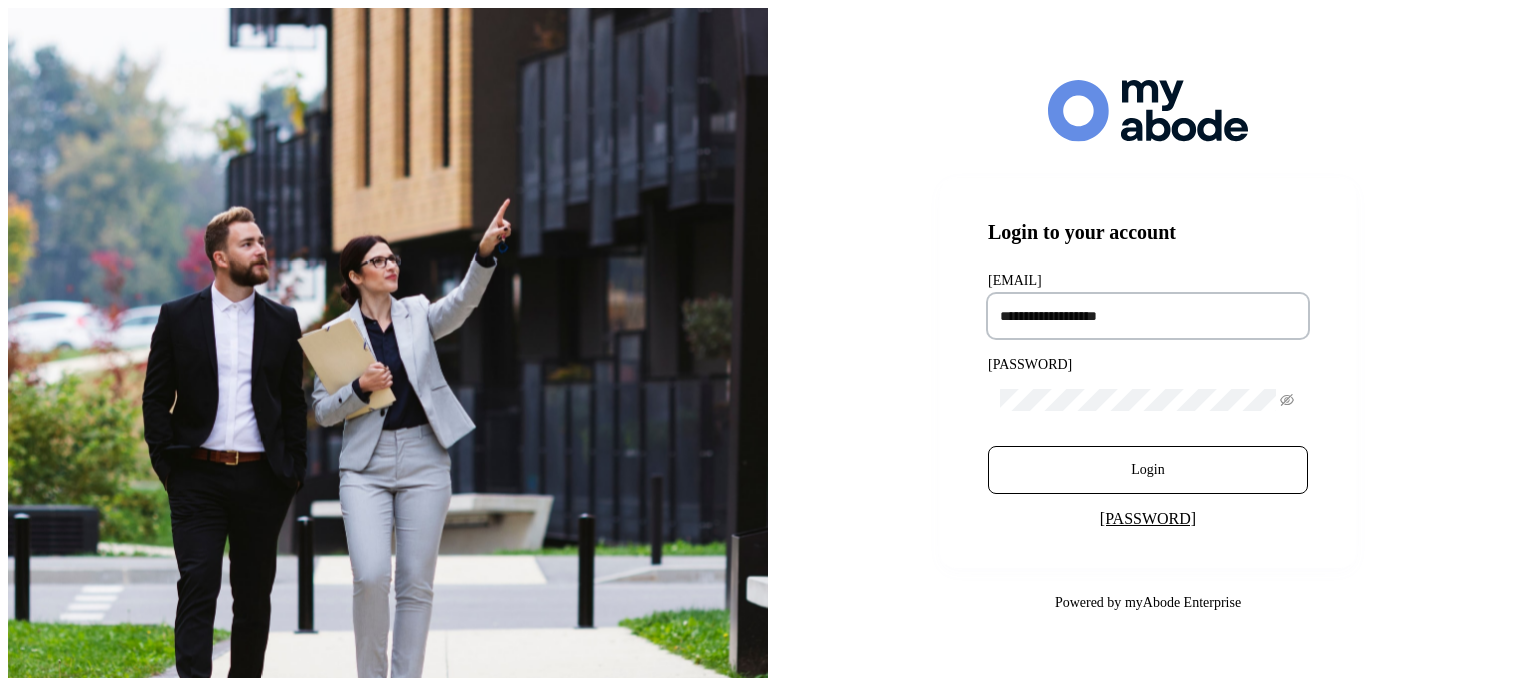 click at bounding box center (1148, 316) 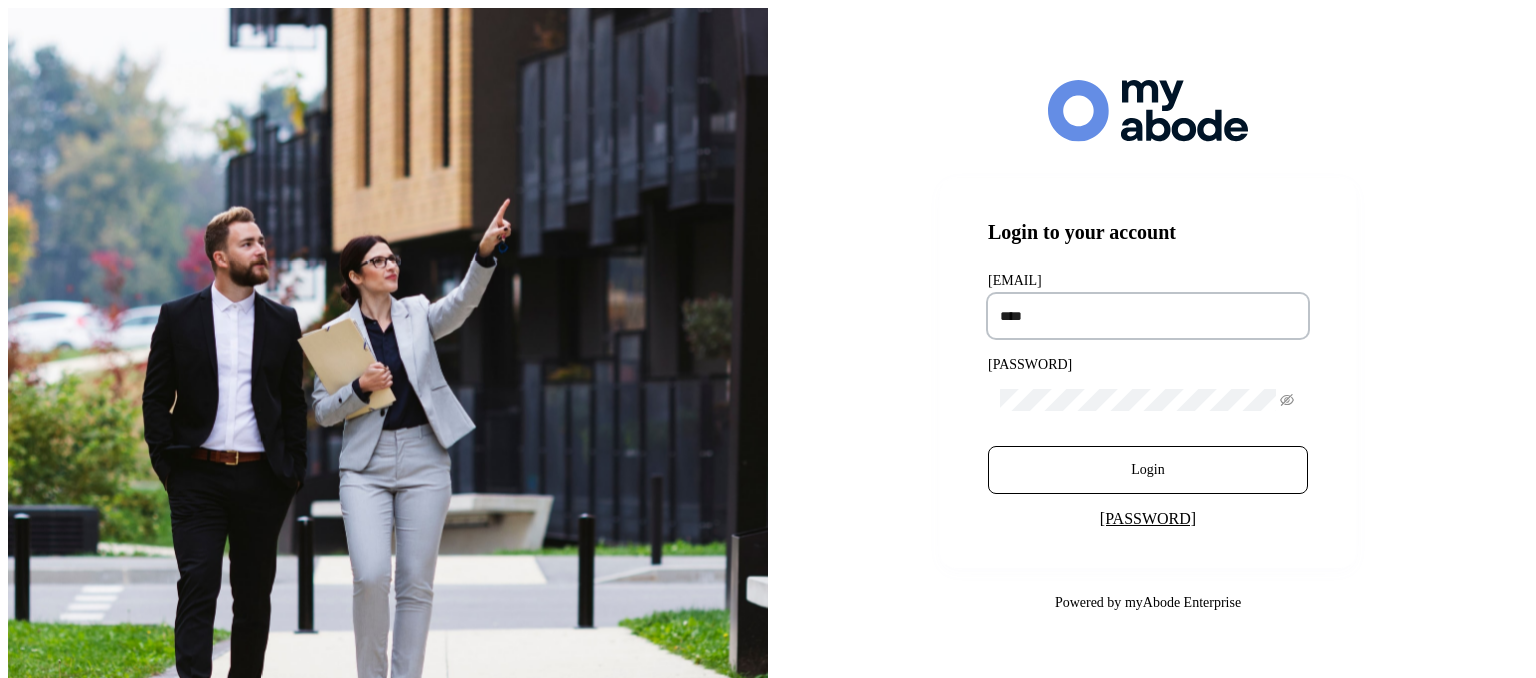 type on "[PASSWORD]" 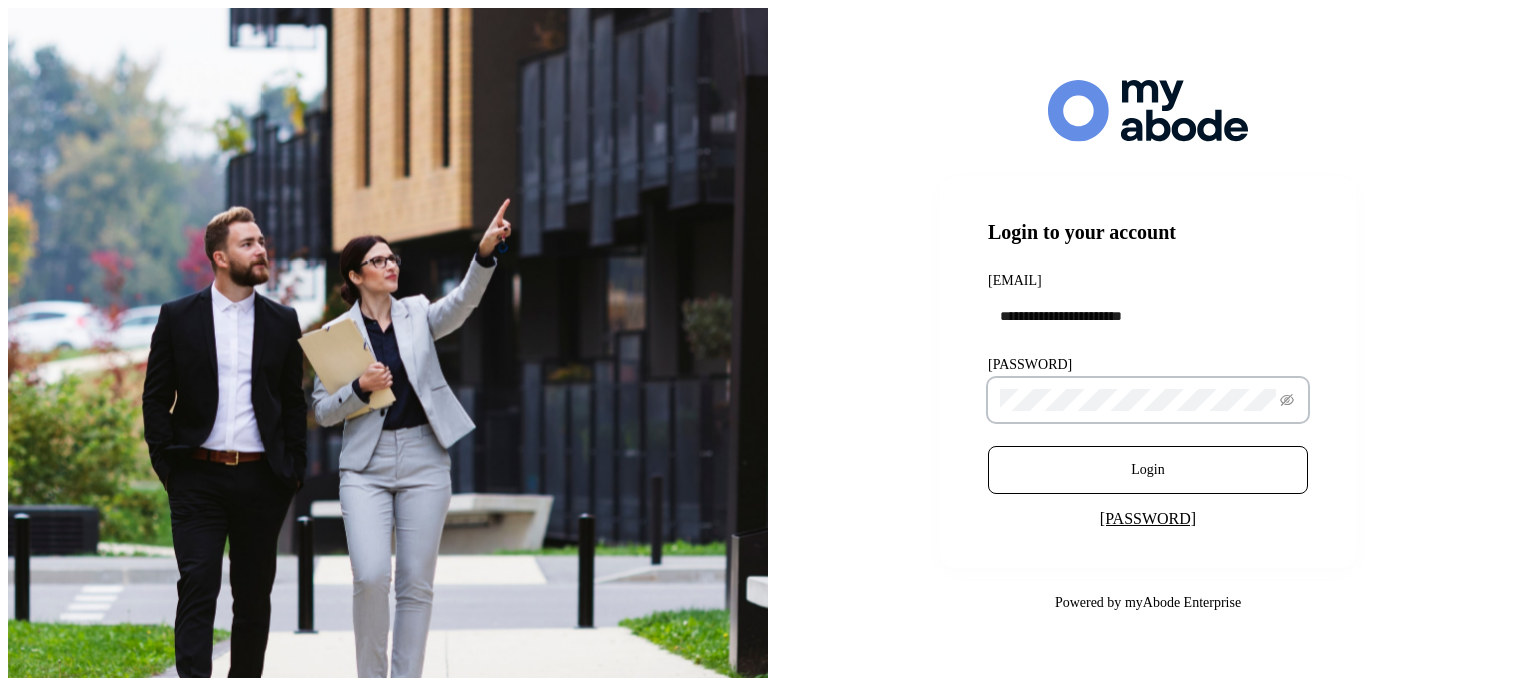 click on "Login" at bounding box center (1148, 470) 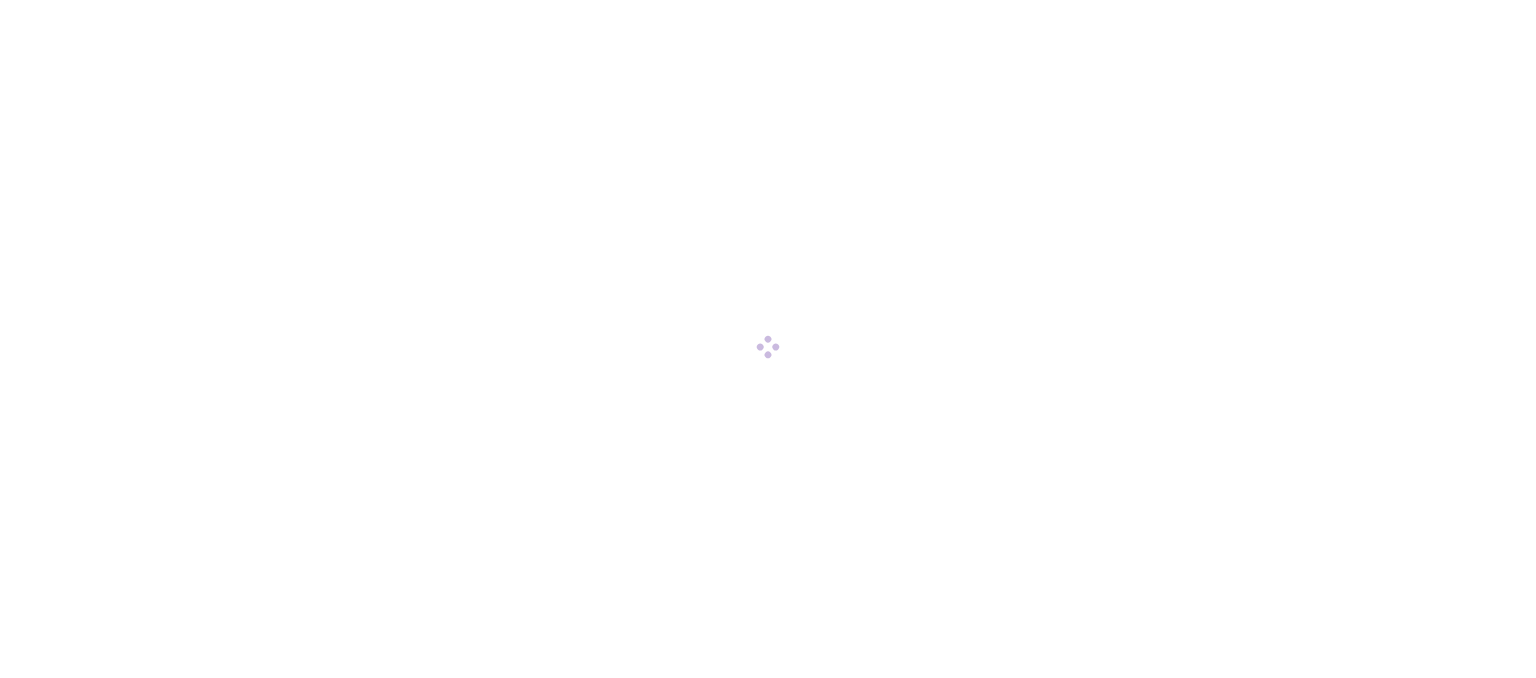 scroll, scrollTop: 0, scrollLeft: 0, axis: both 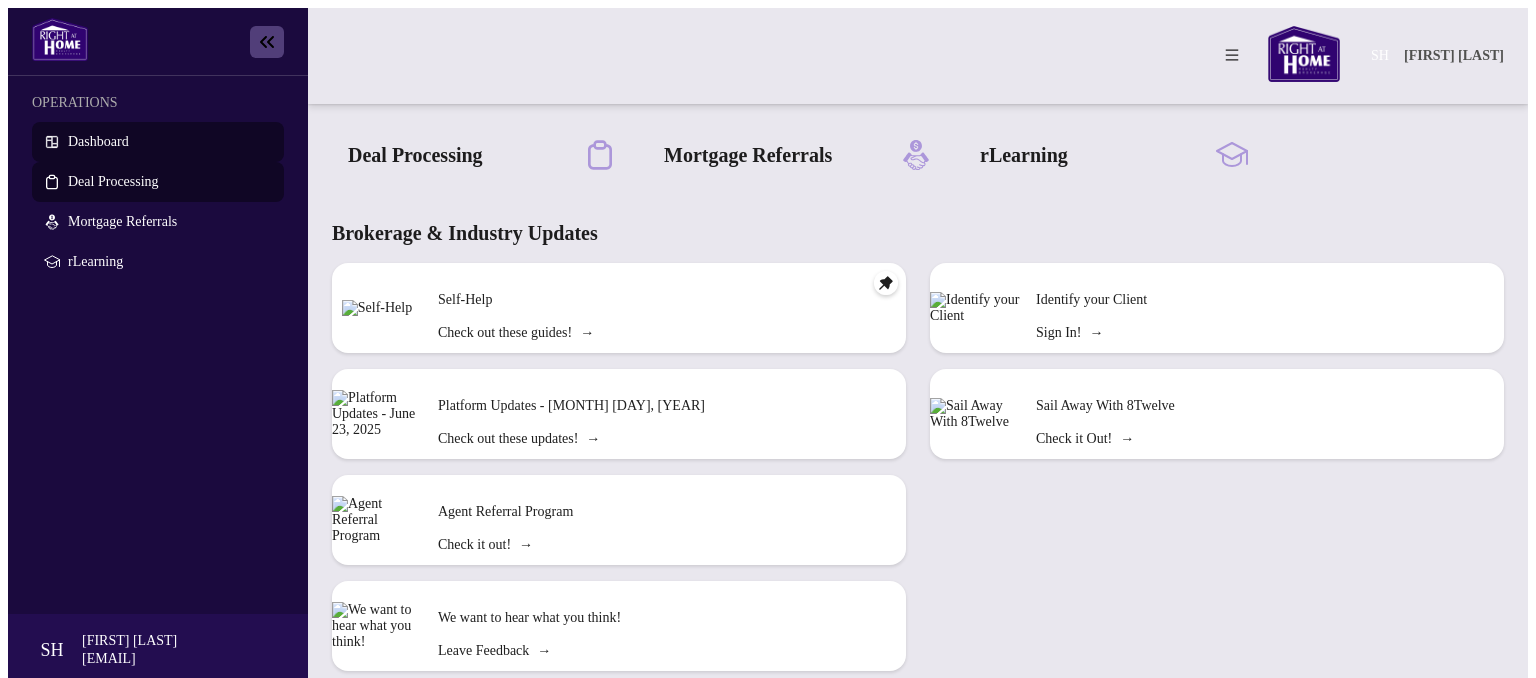 click on "Deal Processing" at bounding box center [113, 181] 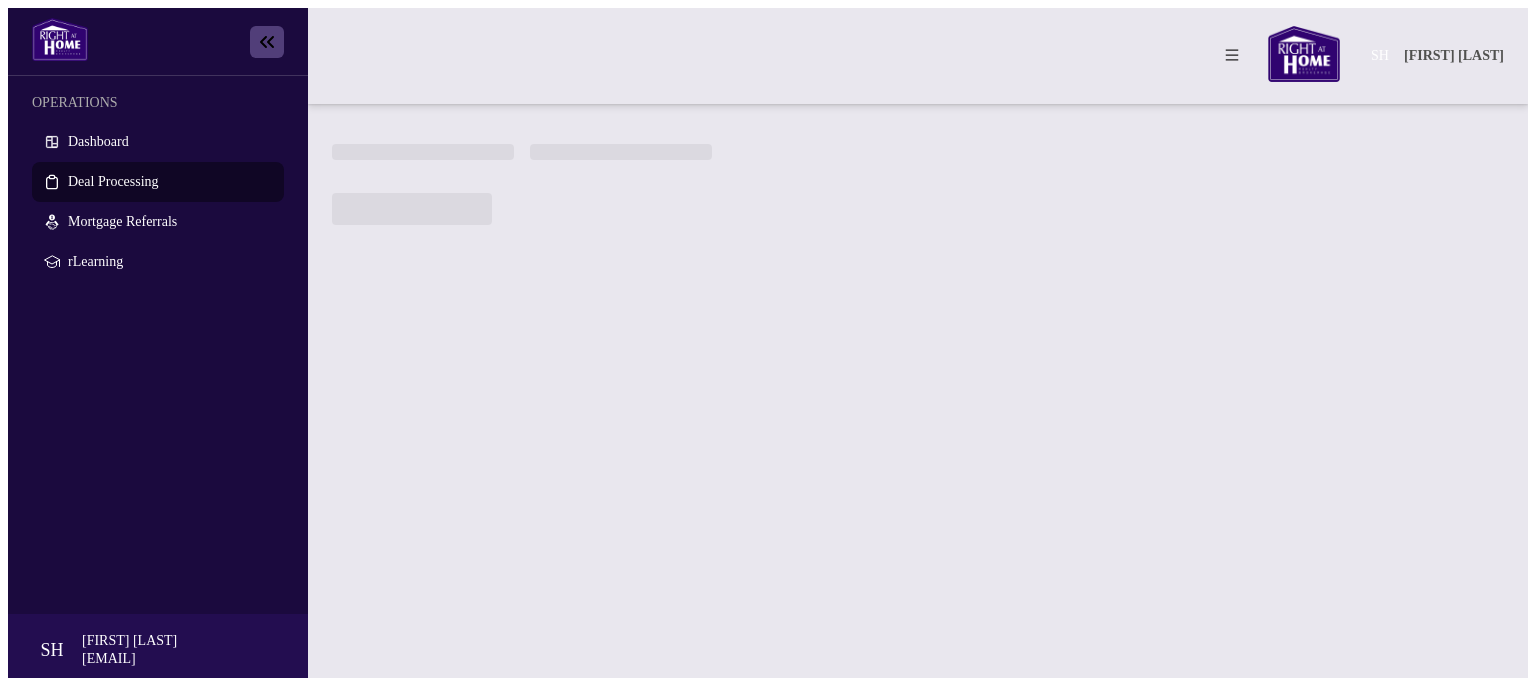 scroll, scrollTop: 0, scrollLeft: 0, axis: both 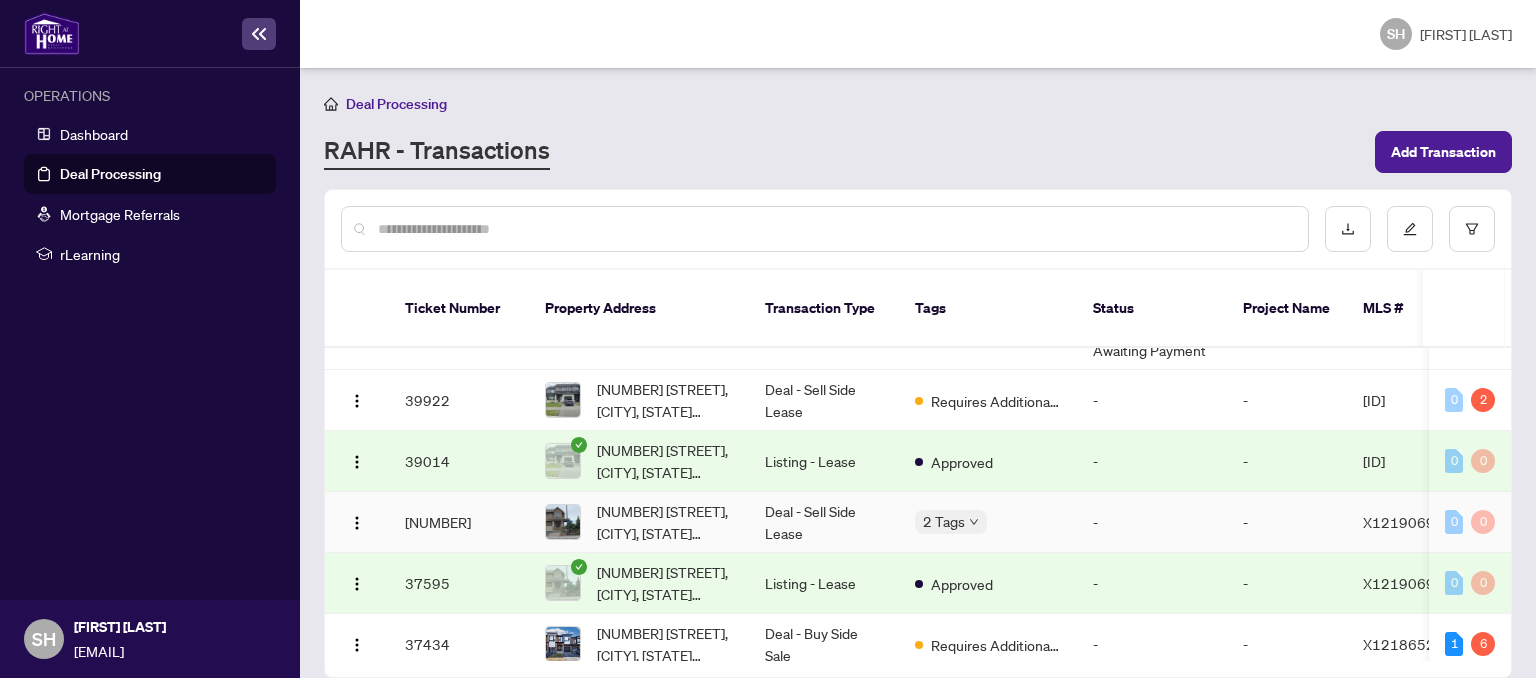 click on "[NUMBER] [STREET], [CITY], [STATE] [POSTAL CODE], [COUNTRY]" at bounding box center (639, 522) 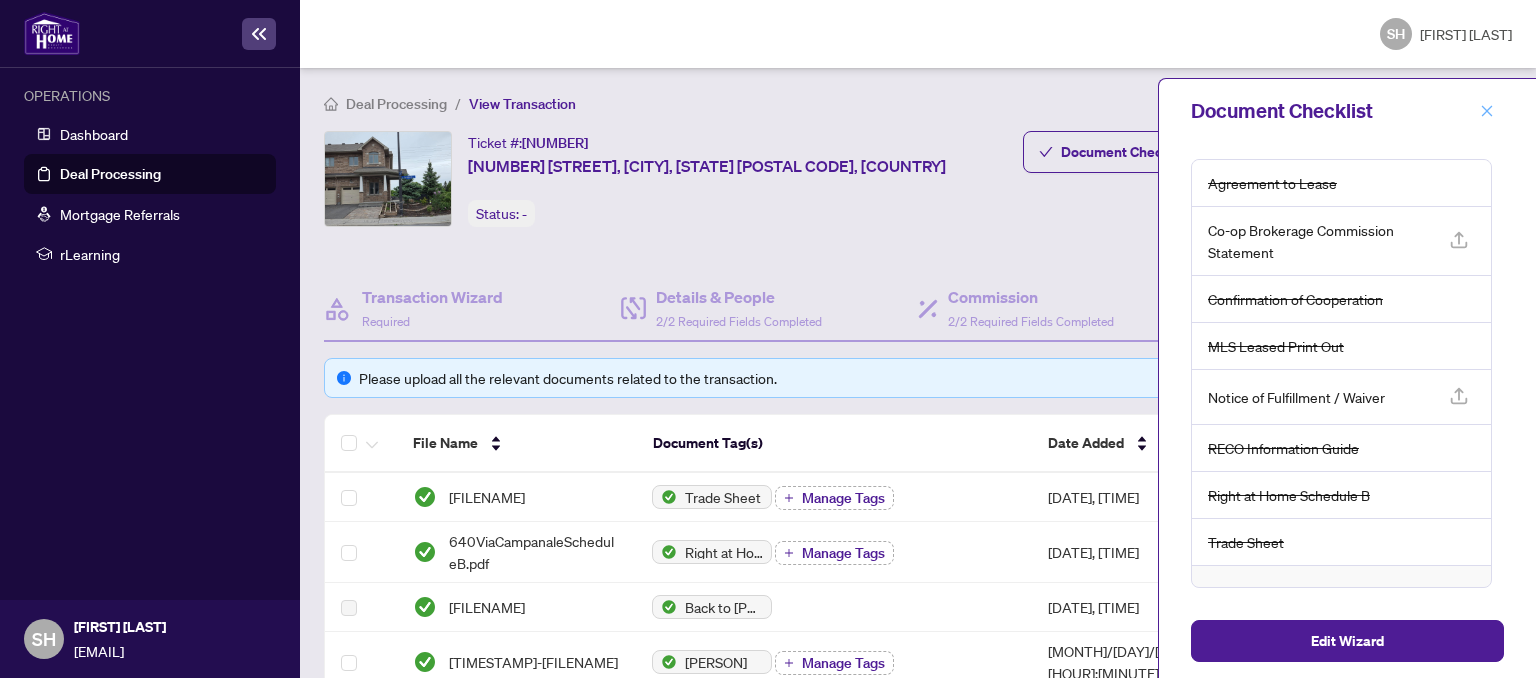 click at bounding box center [1487, 110] 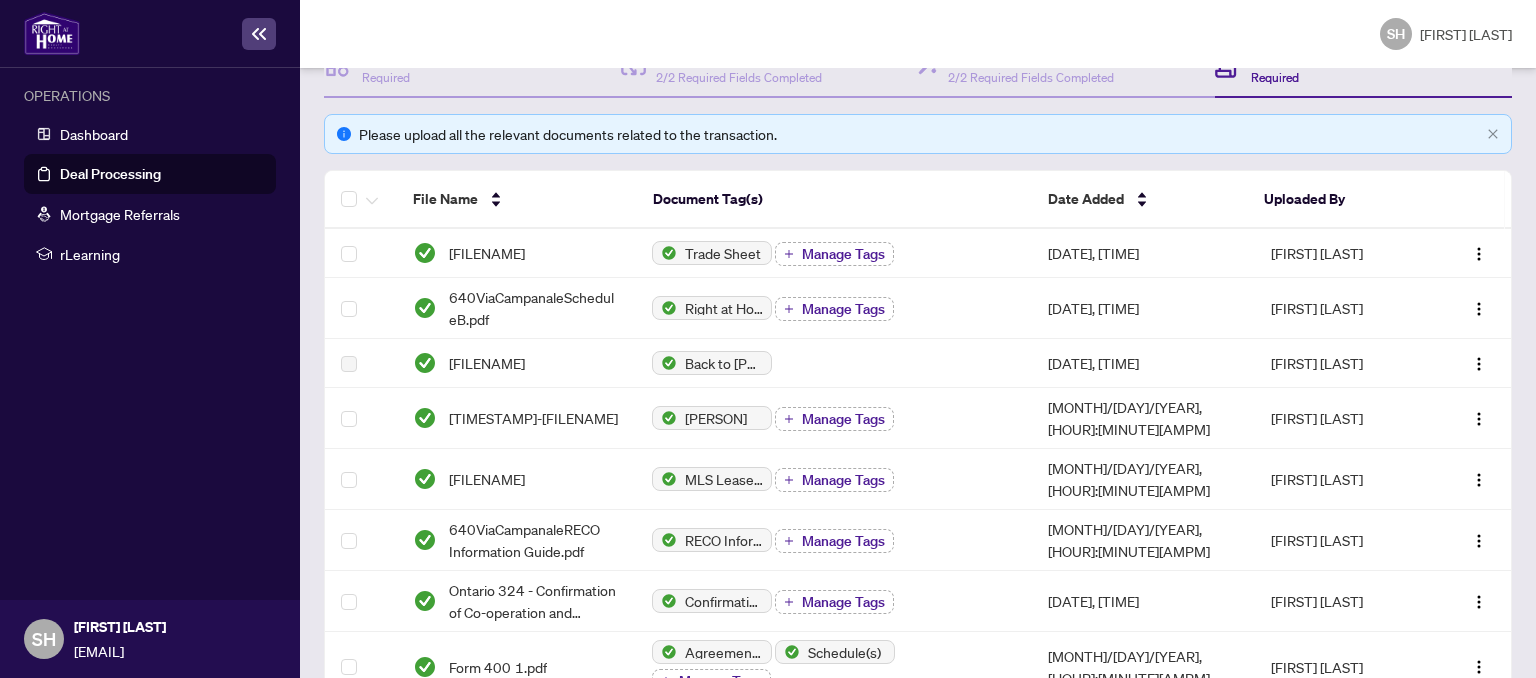 scroll, scrollTop: 0, scrollLeft: 0, axis: both 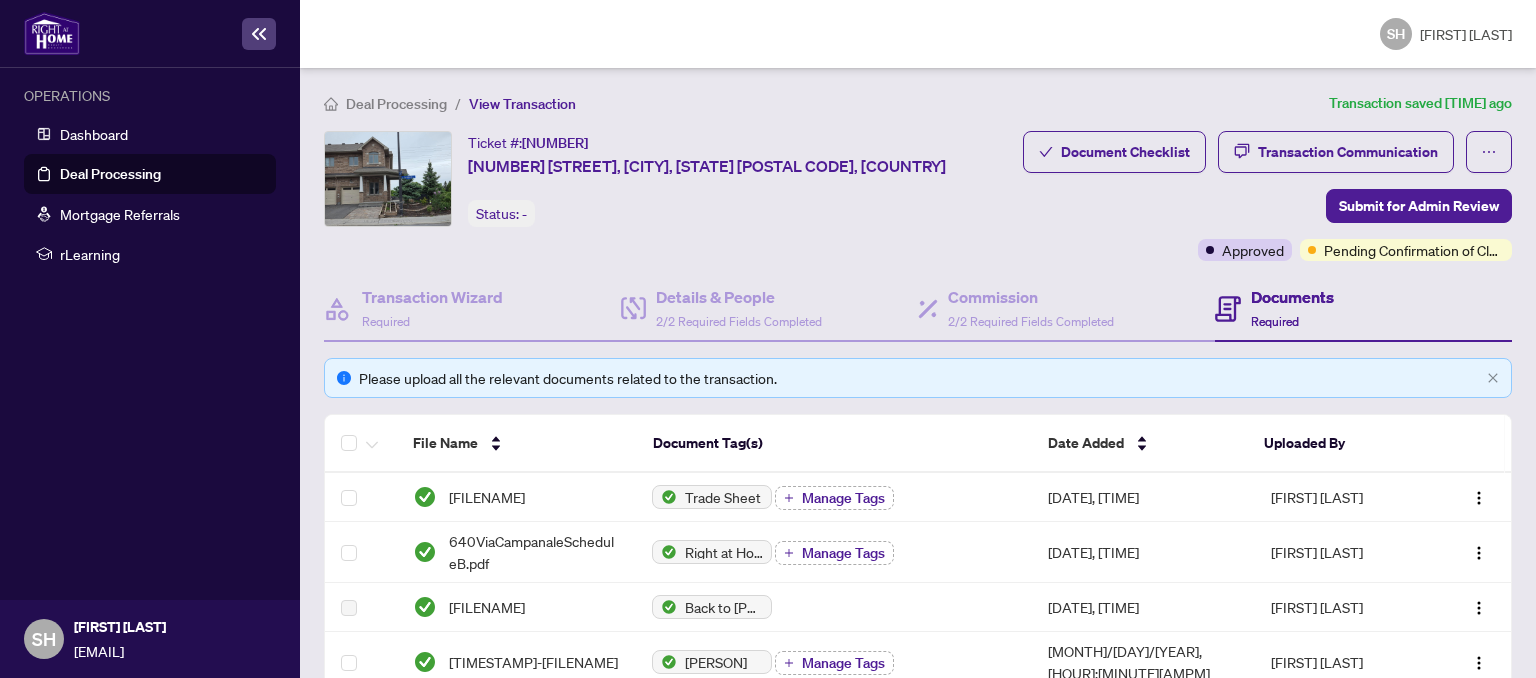 click on "Document Checklist Transaction Communication Submit for Admin Review Approved Pending Confirmation of Closing" at bounding box center [1267, 196] 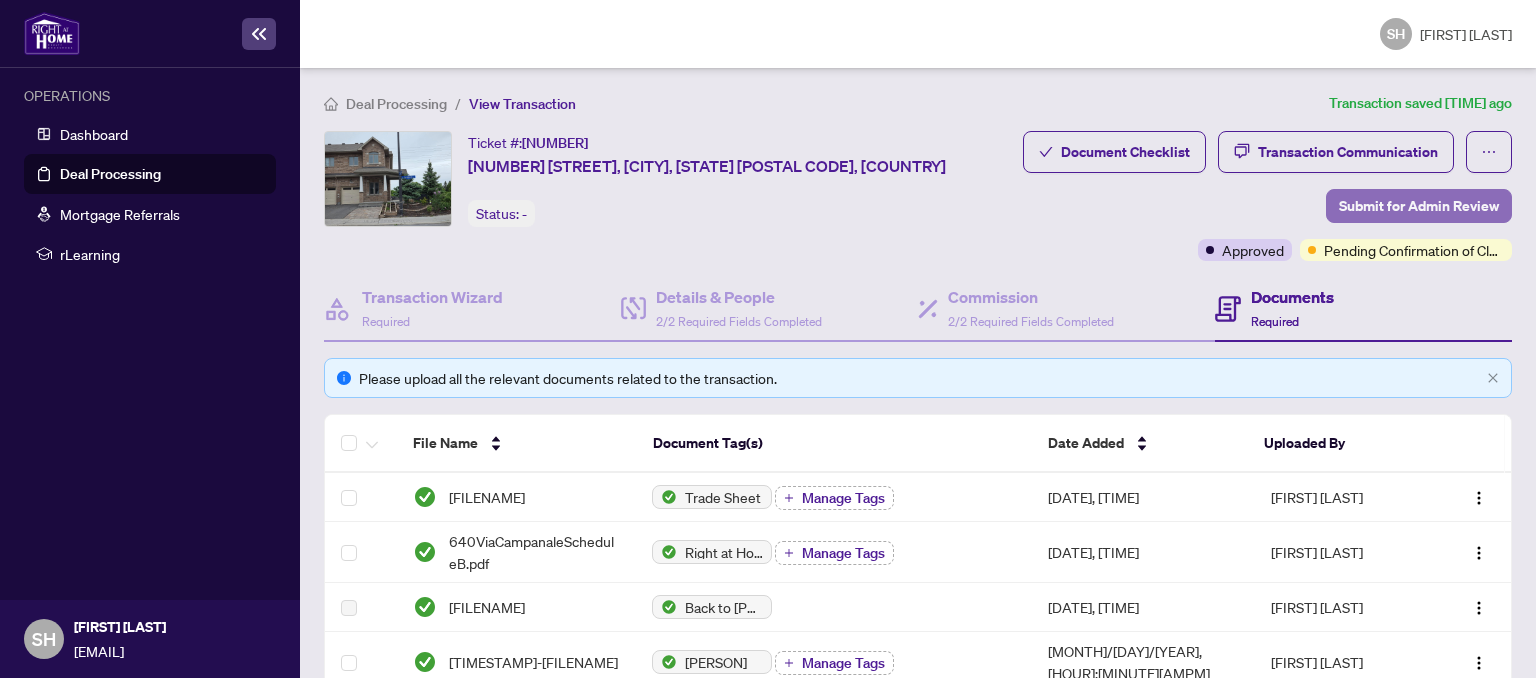 click on "Submit for Admin Review" at bounding box center [1419, 206] 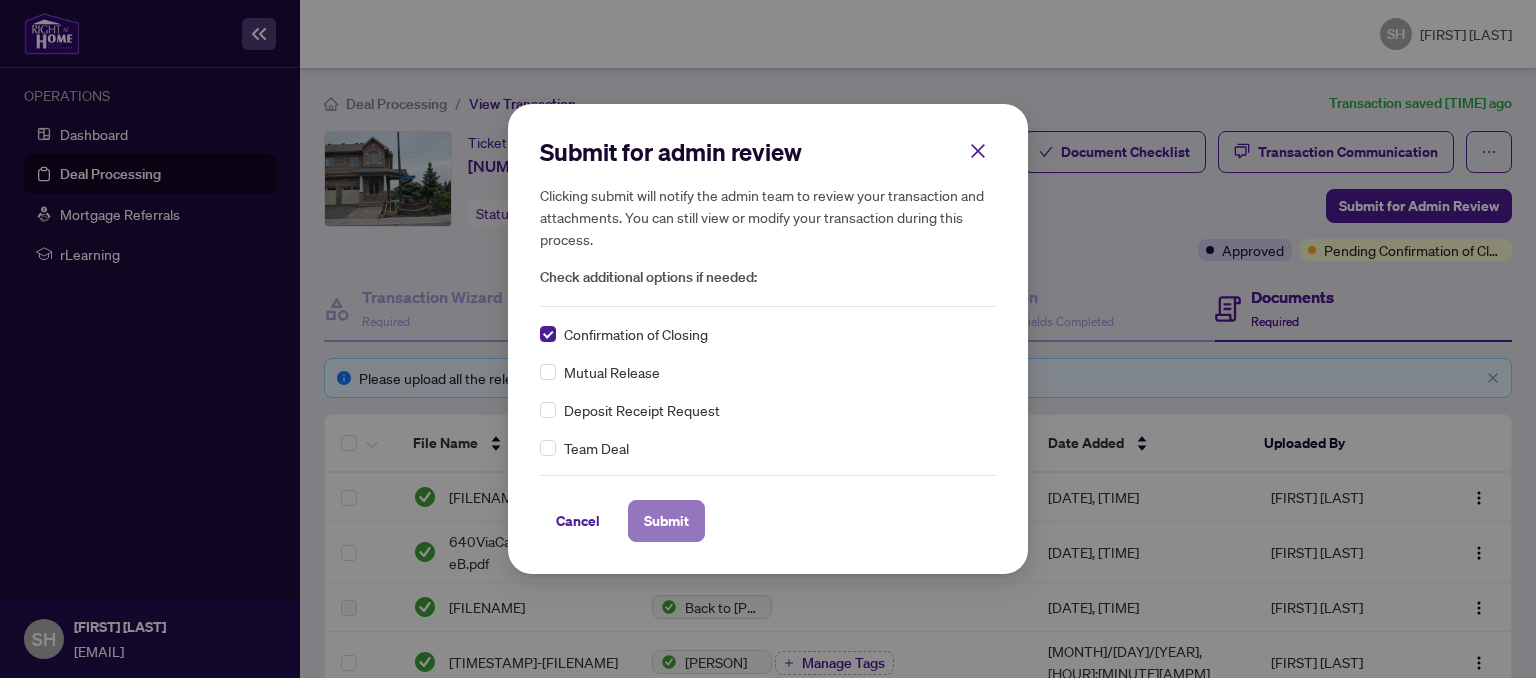 click on "Submit" at bounding box center (666, 521) 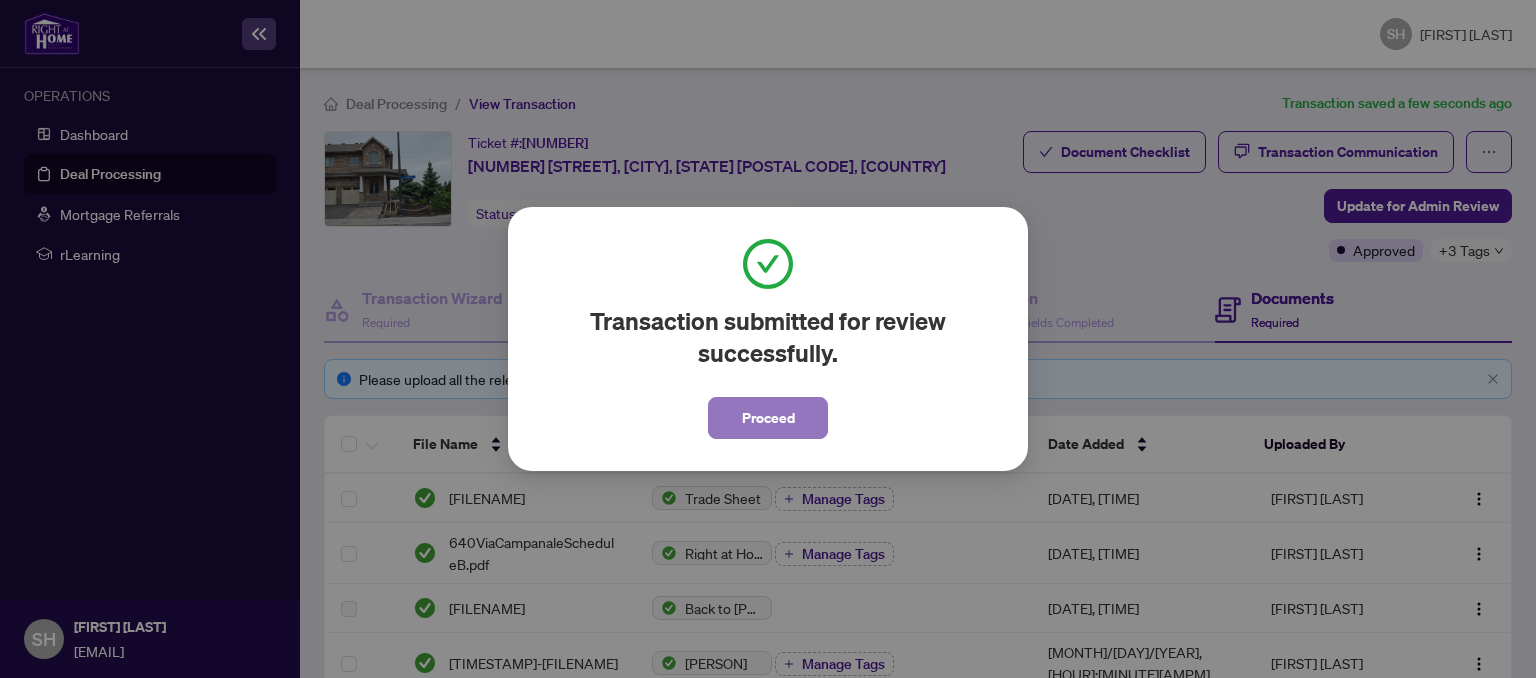 click on "Proceed" at bounding box center (768, 418) 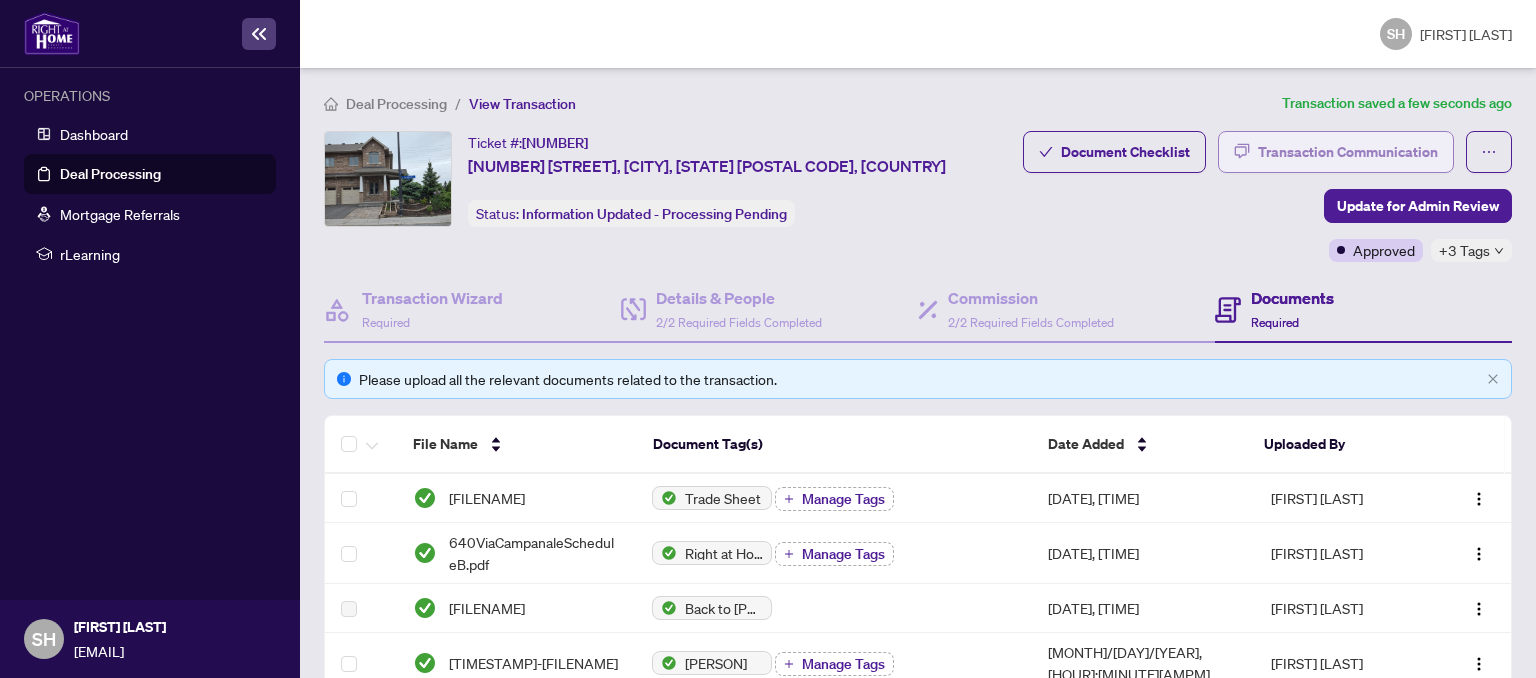 click on "Transaction Communication" at bounding box center (1348, 152) 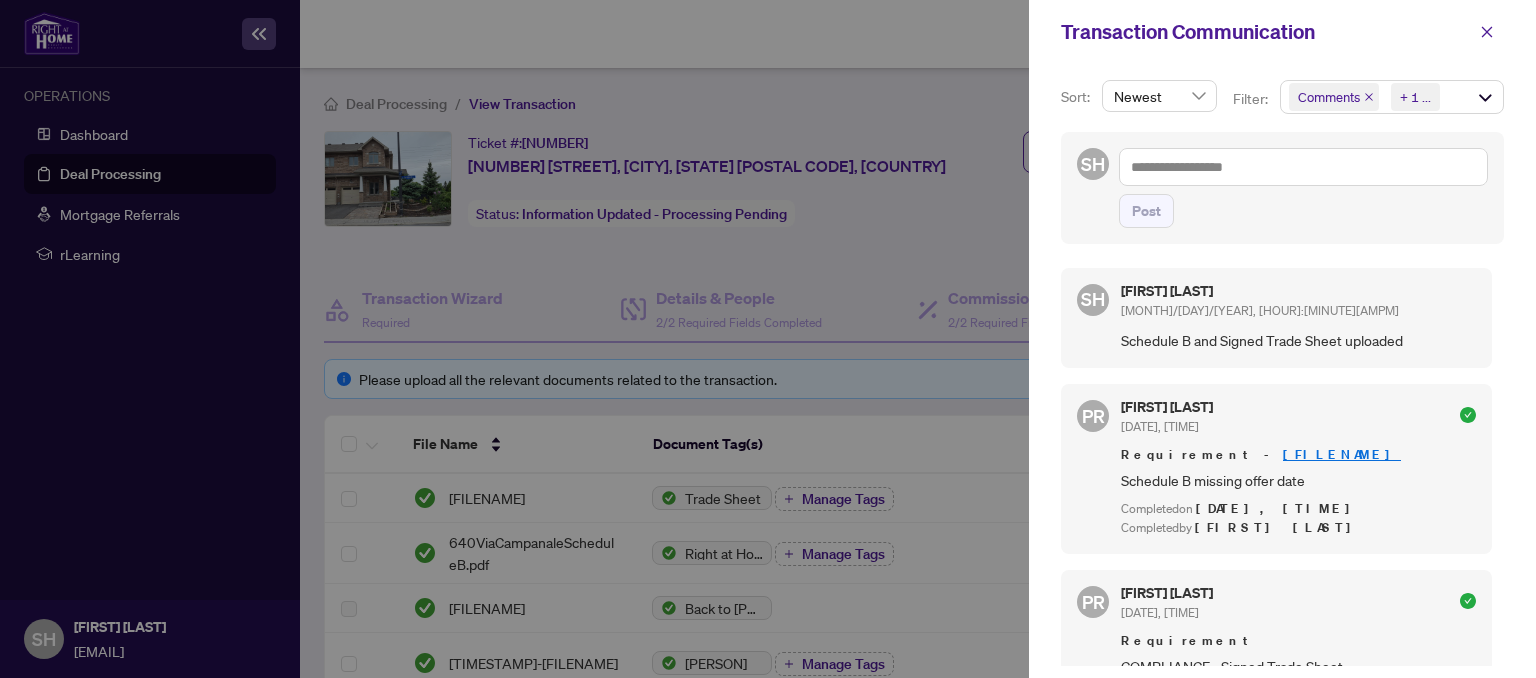click at bounding box center (768, 339) 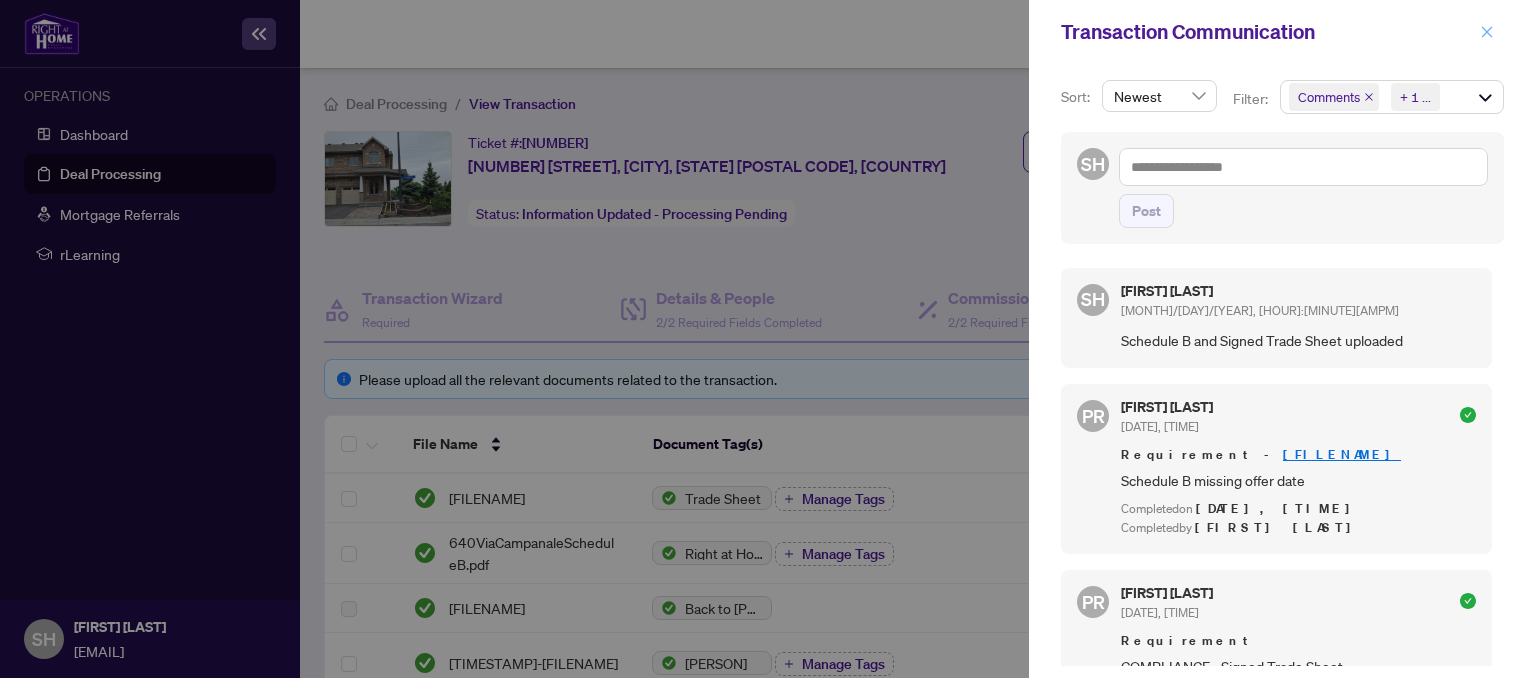 click at bounding box center [1487, 32] 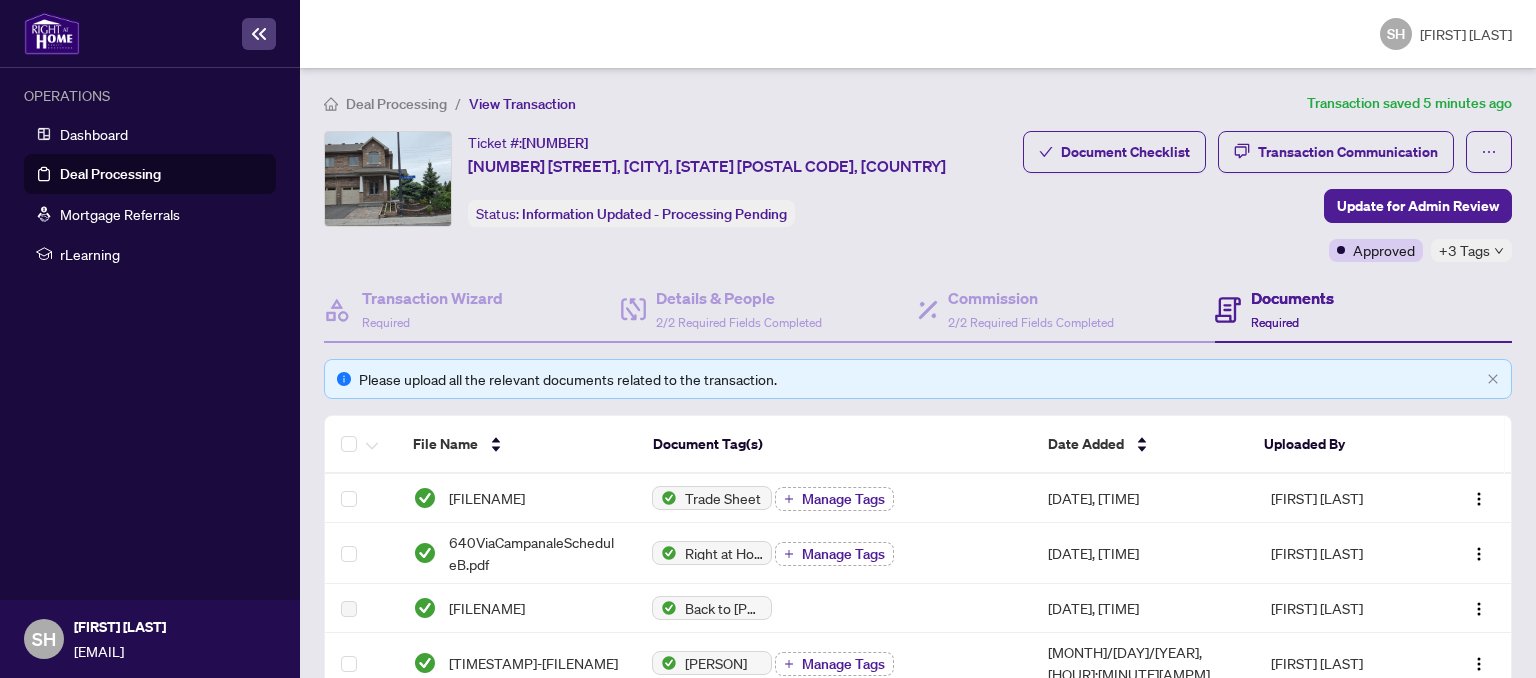 click on "Deal Processing" at bounding box center [110, 174] 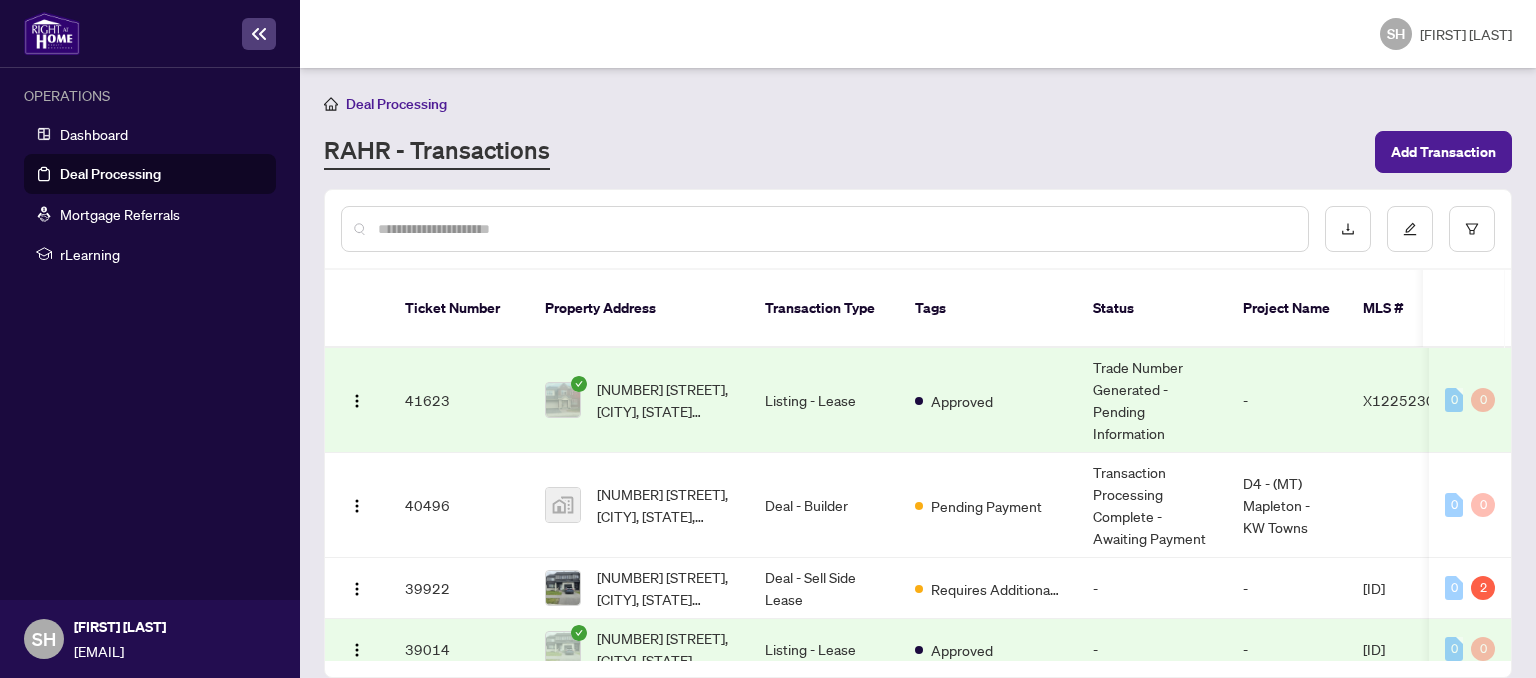 click at bounding box center (835, 229) 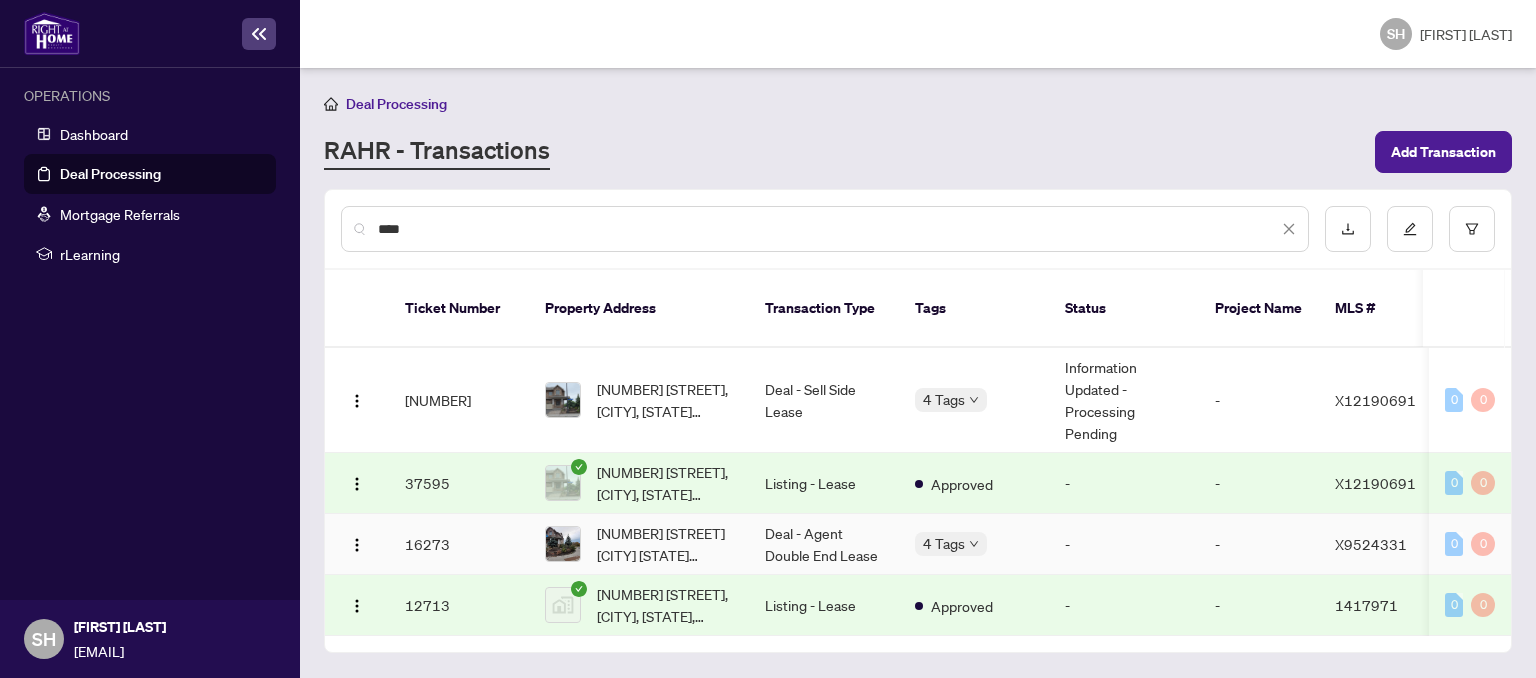 type on "***" 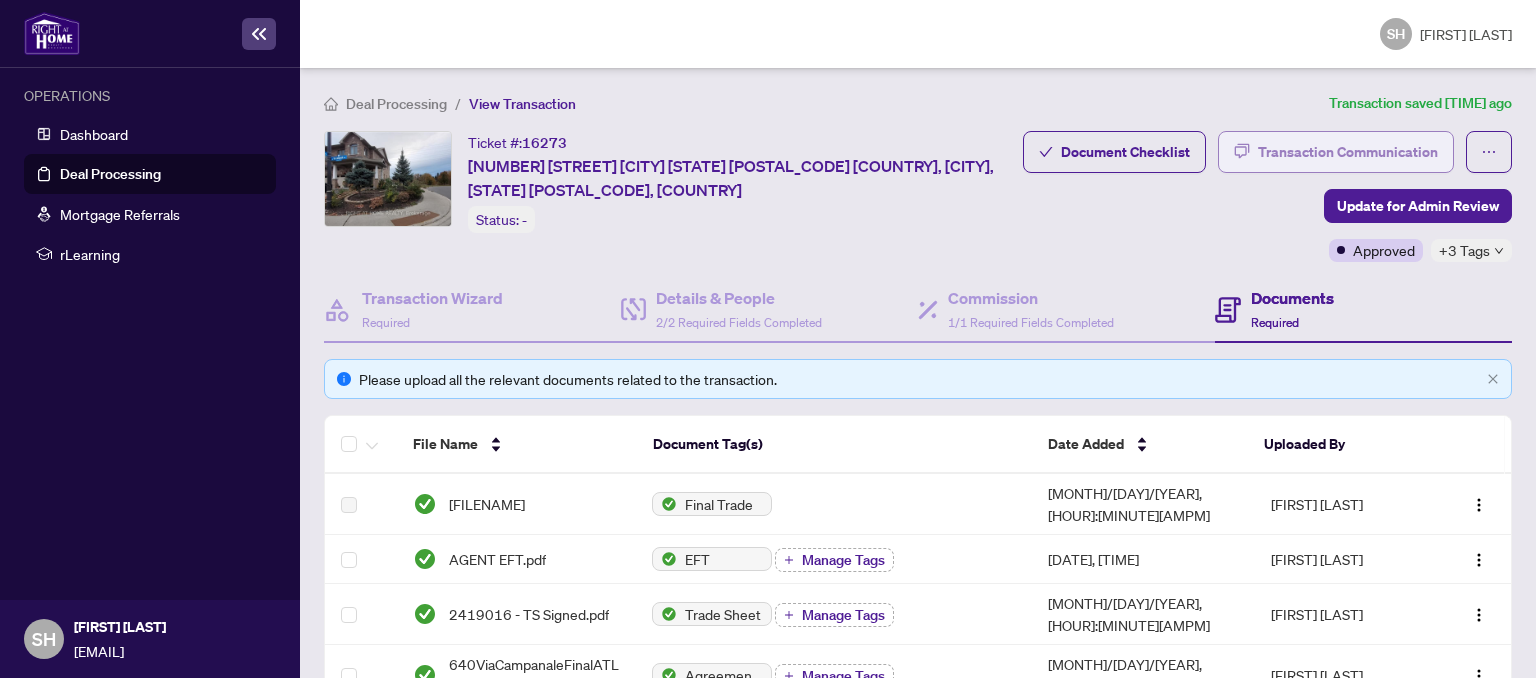 click on "Transaction Communication" at bounding box center (1348, 152) 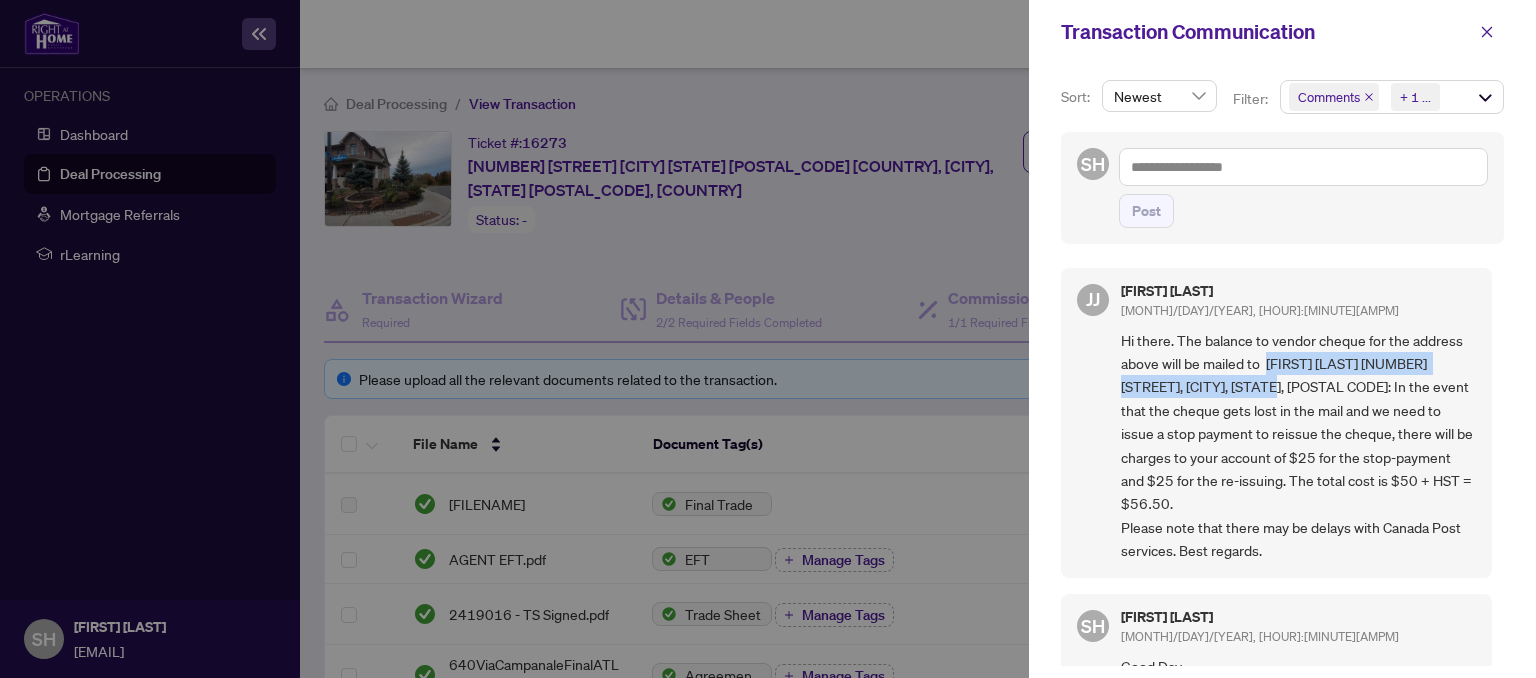 drag, startPoint x: 1267, startPoint y: 362, endPoint x: 1251, endPoint y: 392, distance: 34 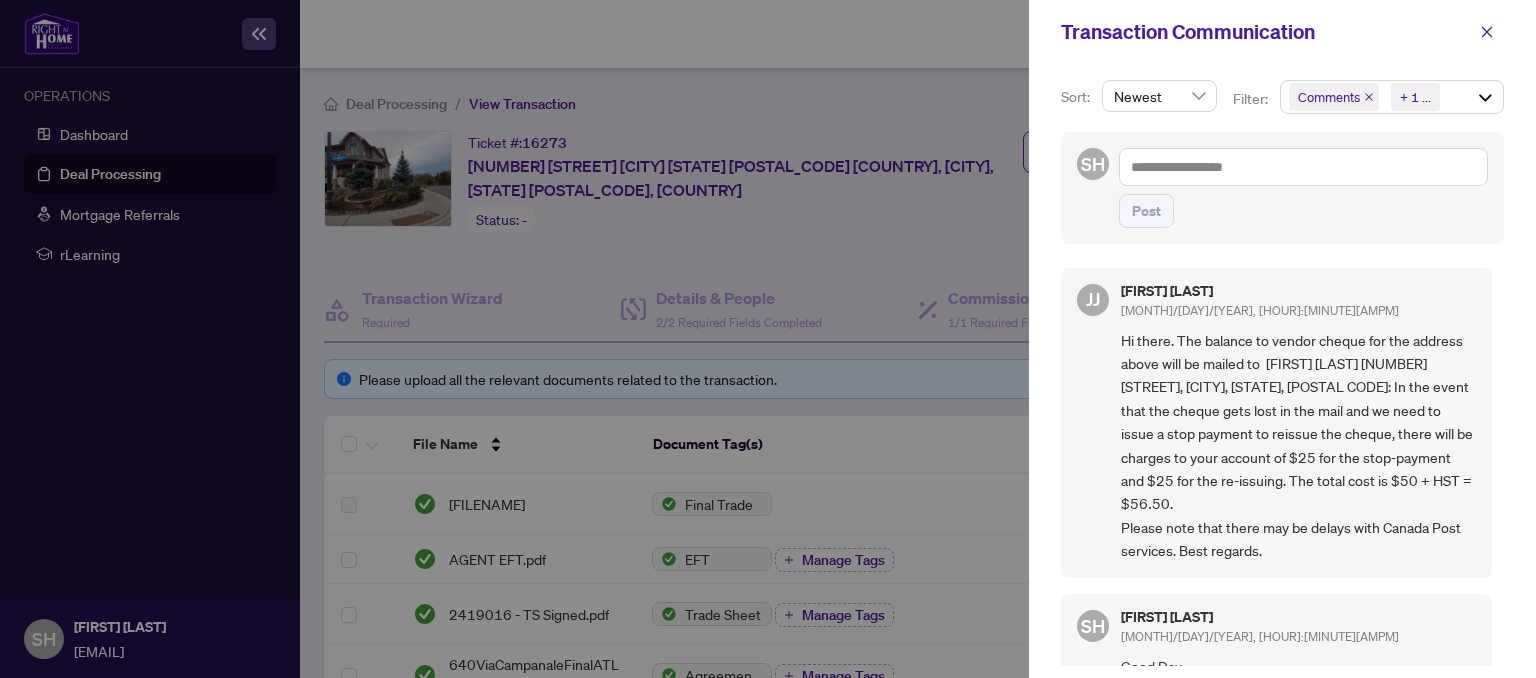 click at bounding box center (768, 339) 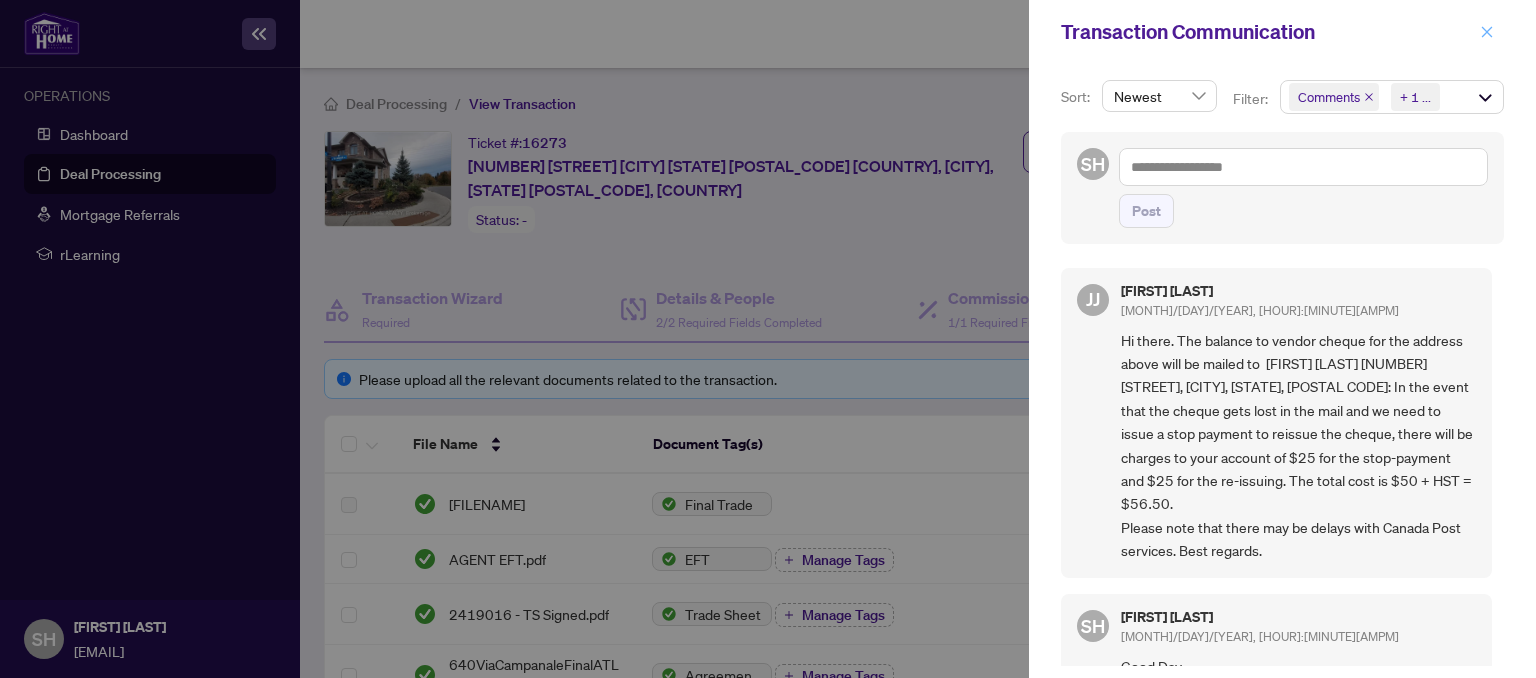 click at bounding box center (1487, 32) 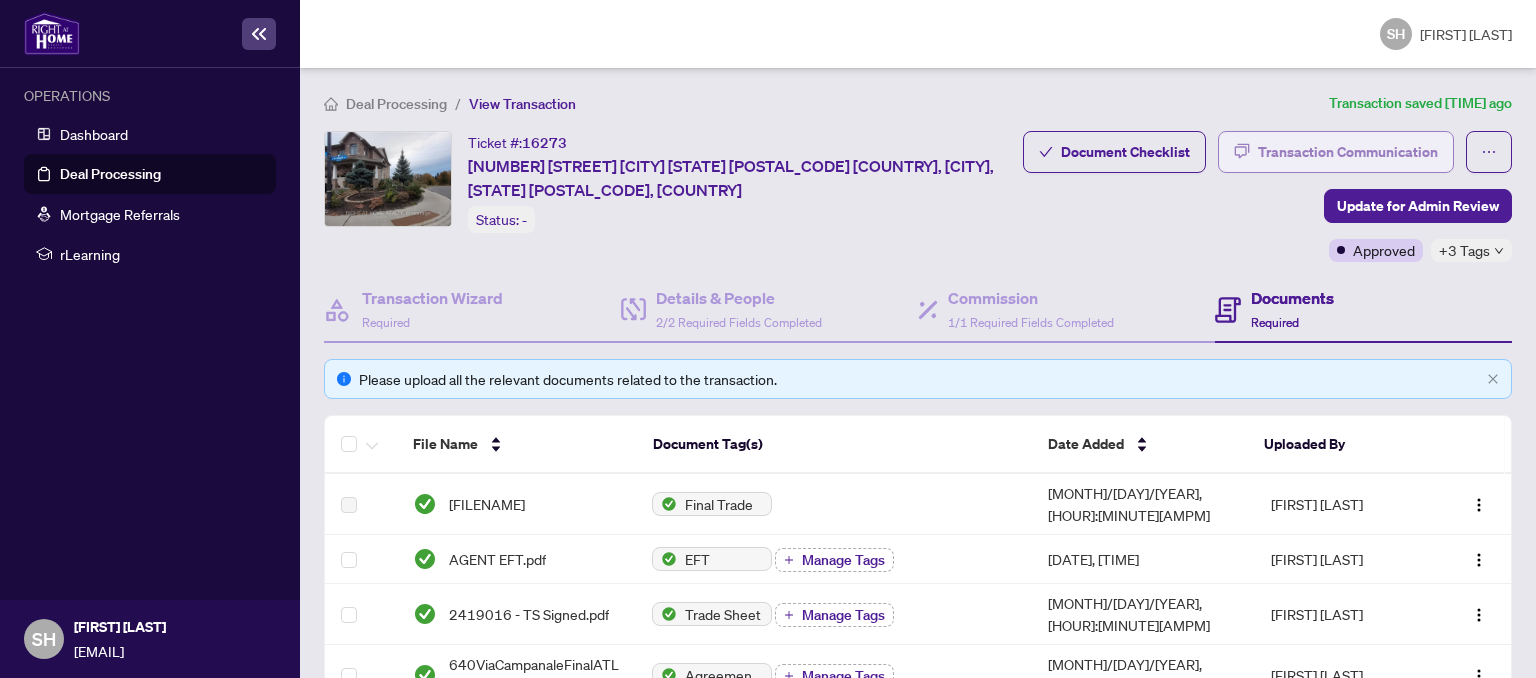 click on "Transaction Communication" at bounding box center [1348, 152] 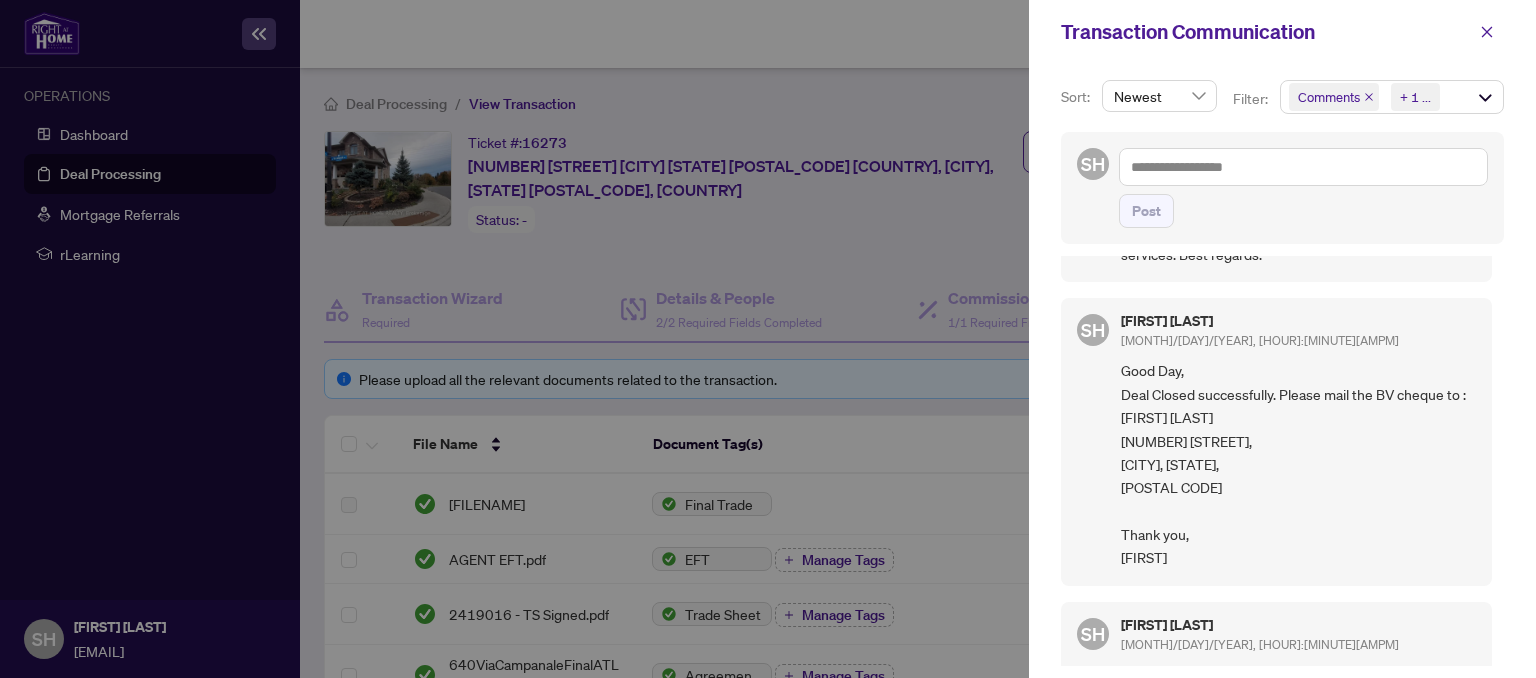 scroll, scrollTop: 298, scrollLeft: 0, axis: vertical 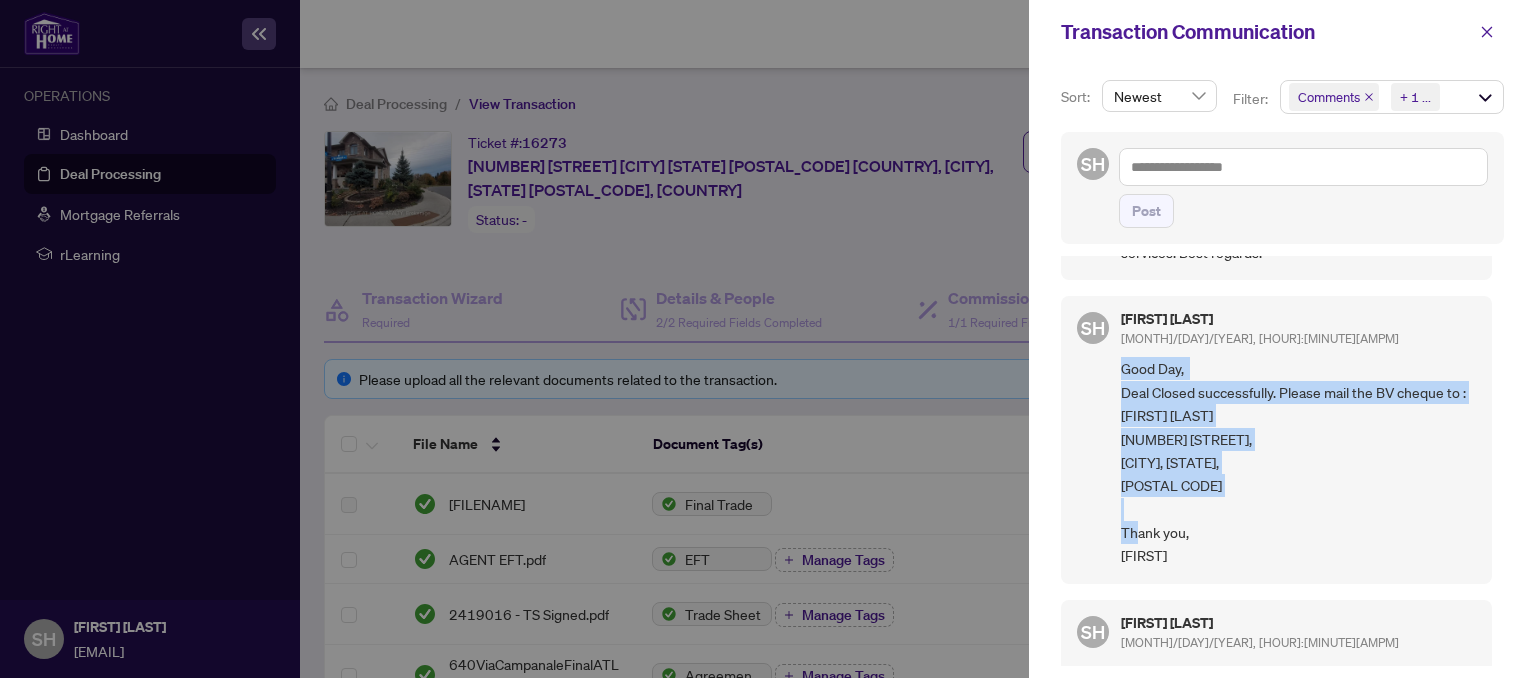 drag, startPoint x: 1121, startPoint y: 341, endPoint x: 1180, endPoint y: 556, distance: 222.94843 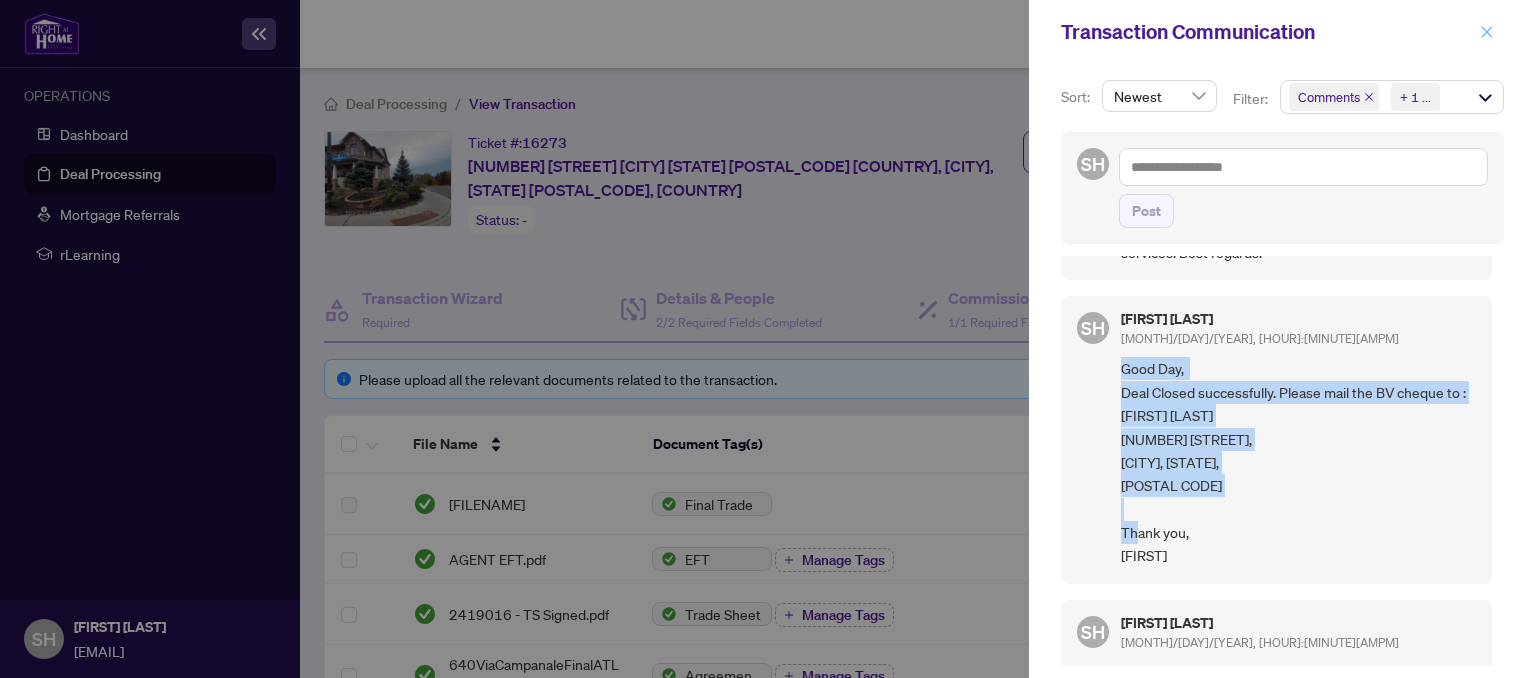 click at bounding box center (1487, 32) 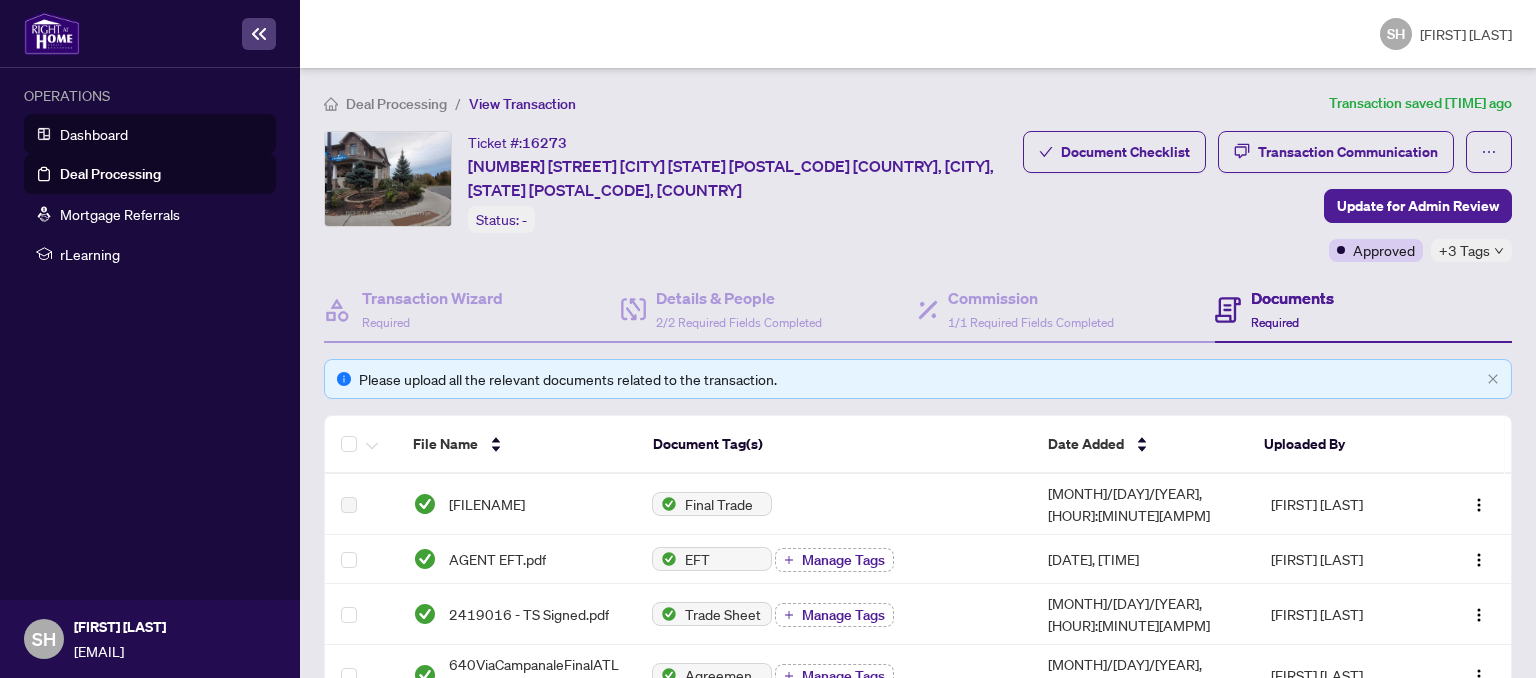 click on "Dashboard" at bounding box center [94, 134] 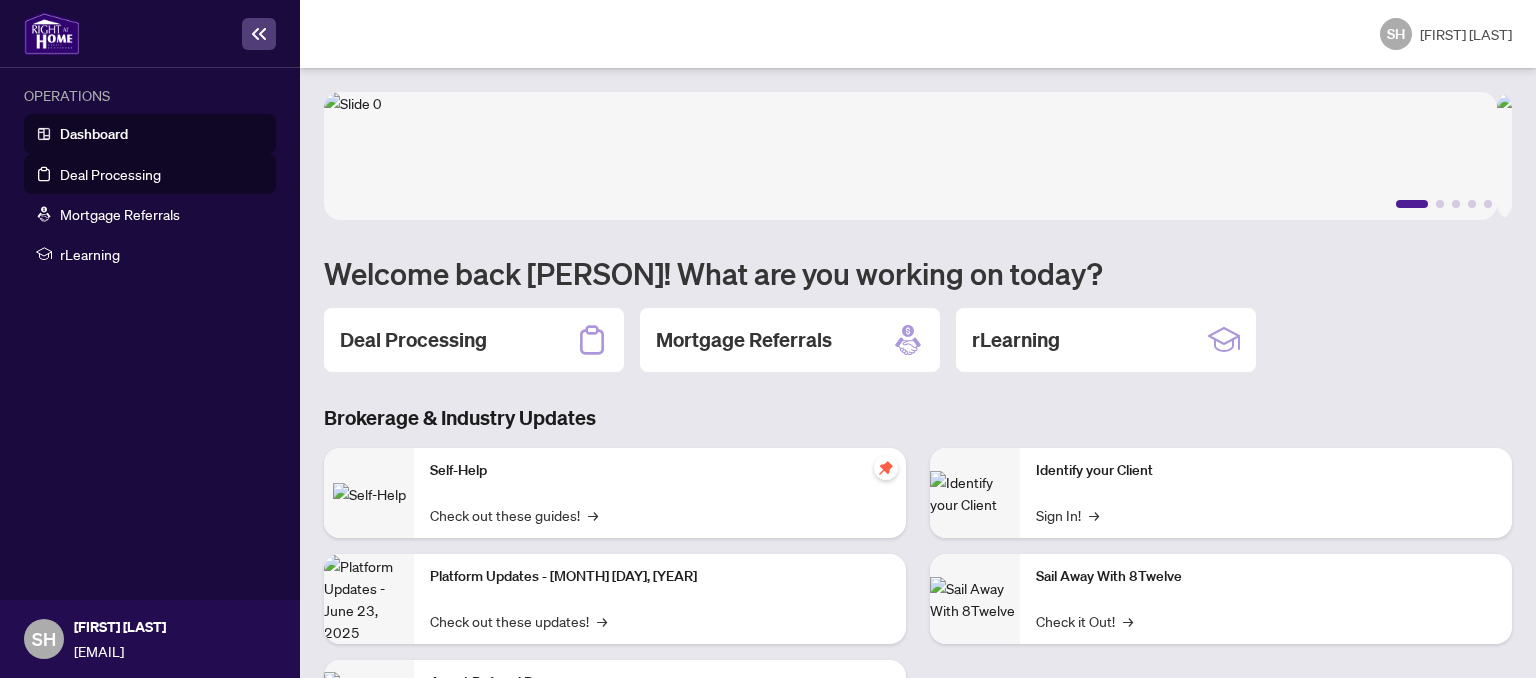 click on "Deal Processing" at bounding box center (110, 174) 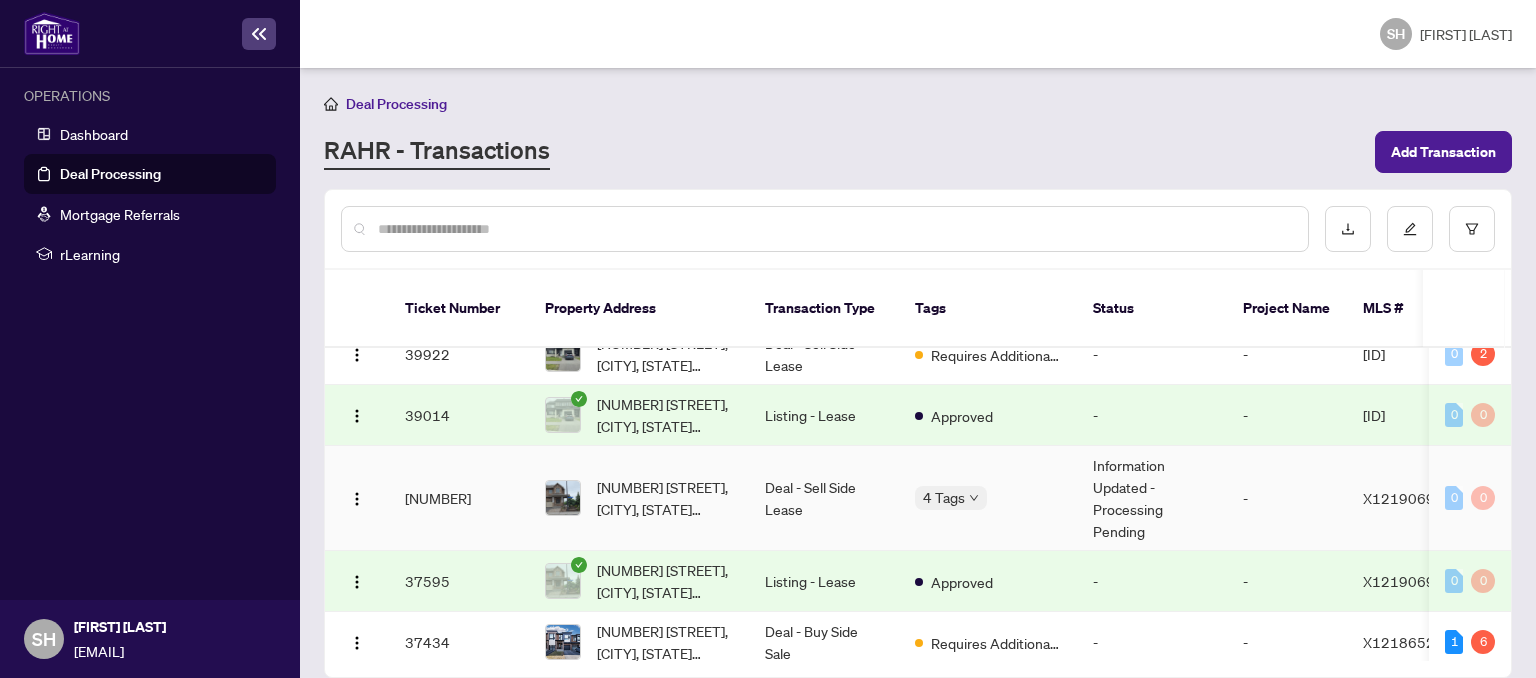 scroll, scrollTop: 235, scrollLeft: 0, axis: vertical 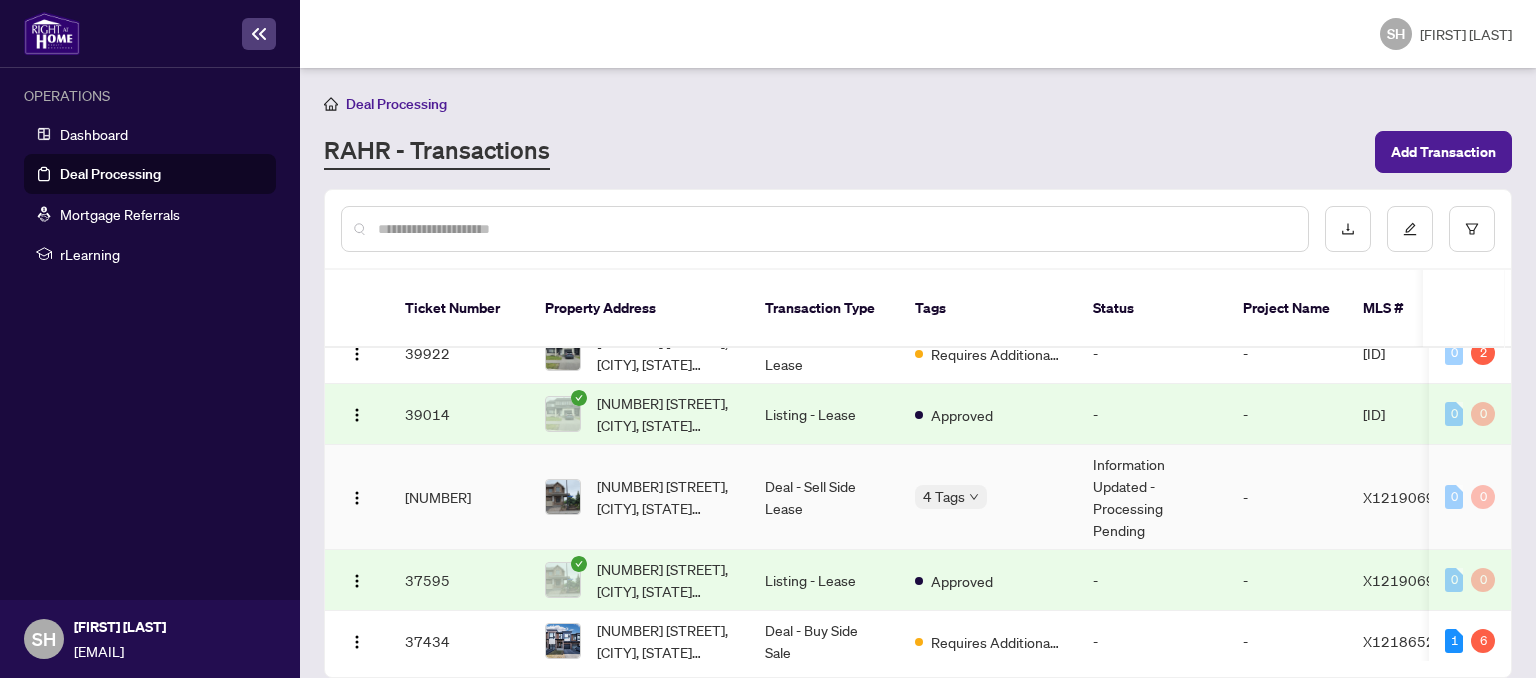click on "4 Tags" at bounding box center (988, 497) 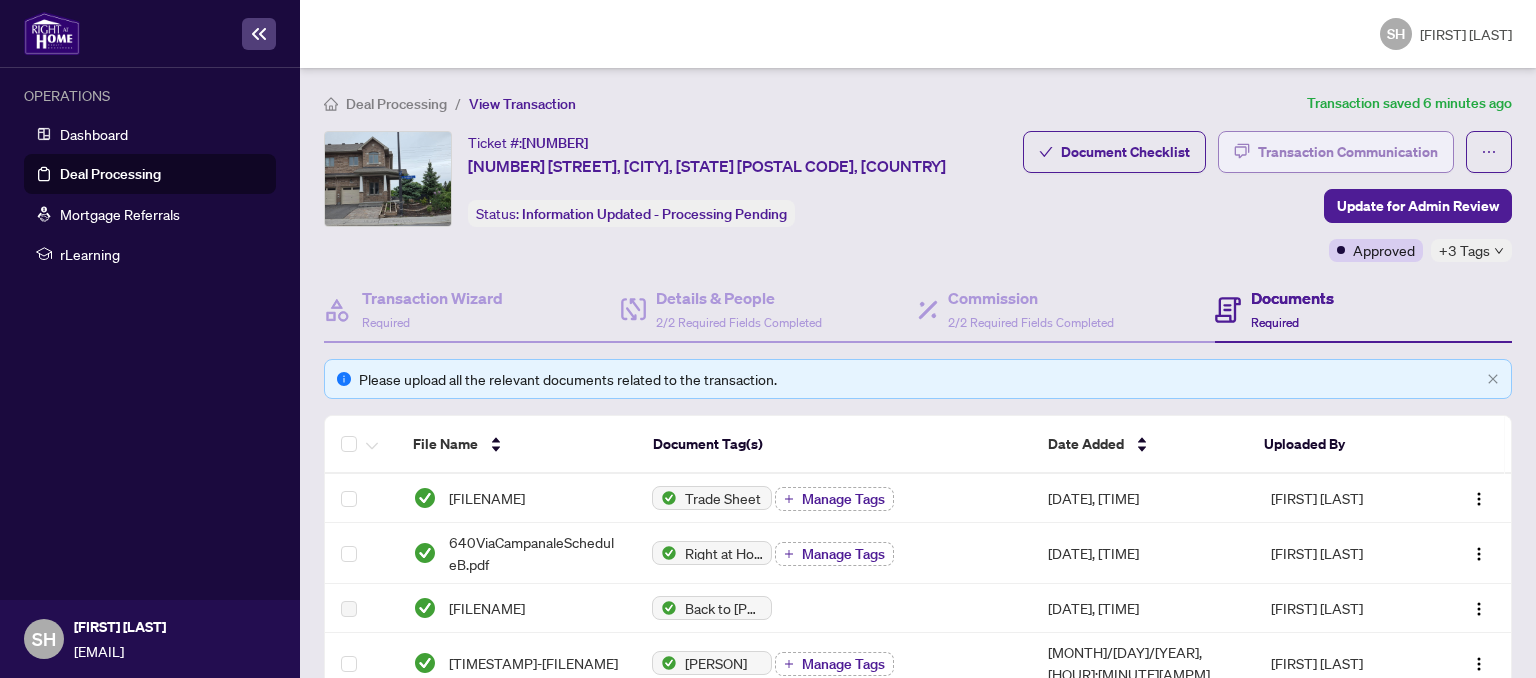 click on "Transaction Communication" at bounding box center [1348, 152] 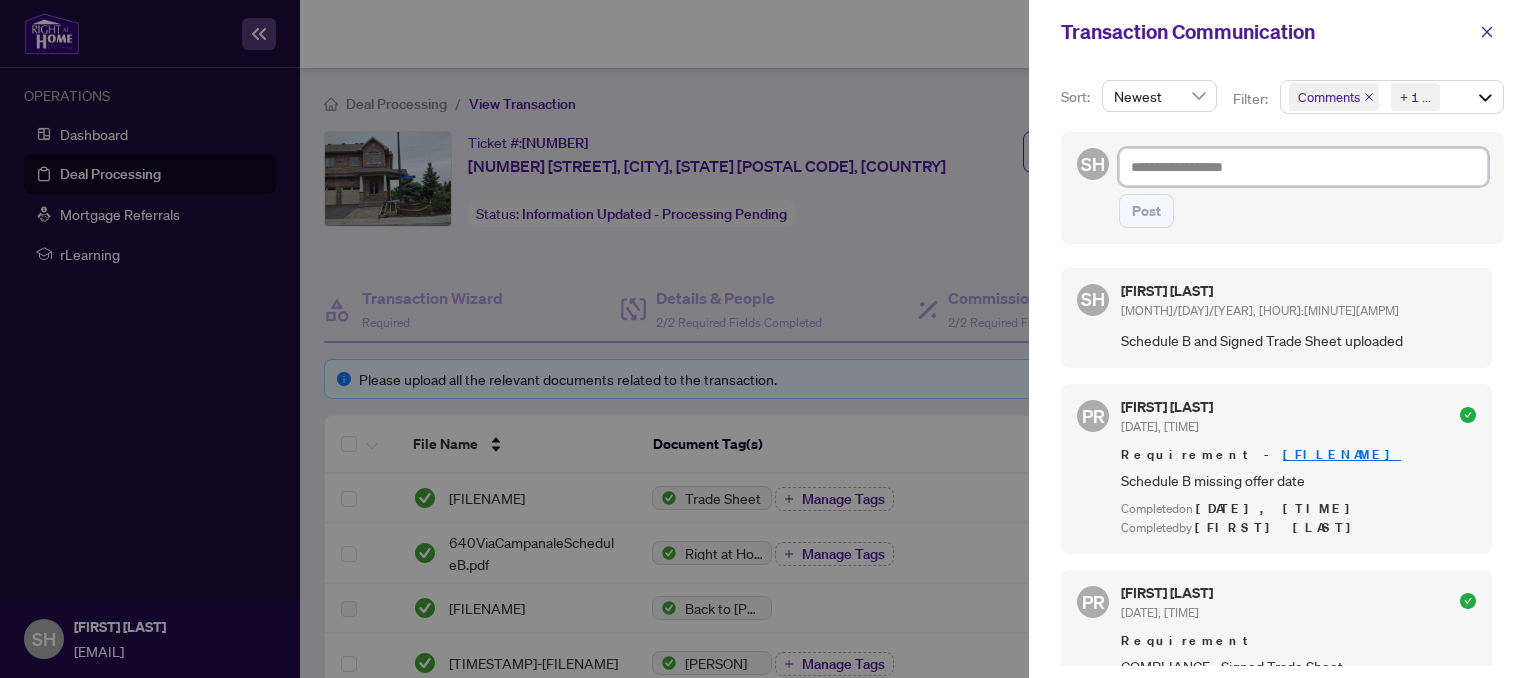 click at bounding box center (1303, 167) 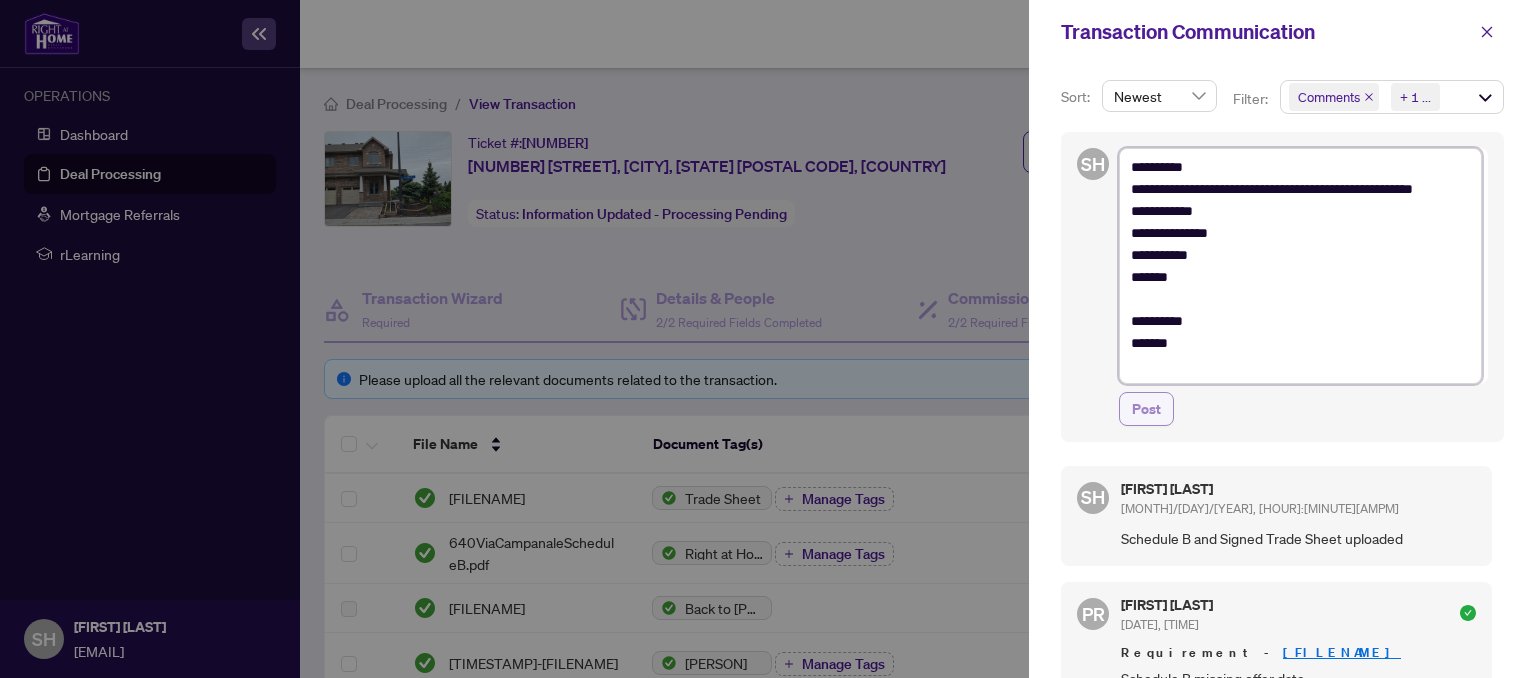 type on "**********" 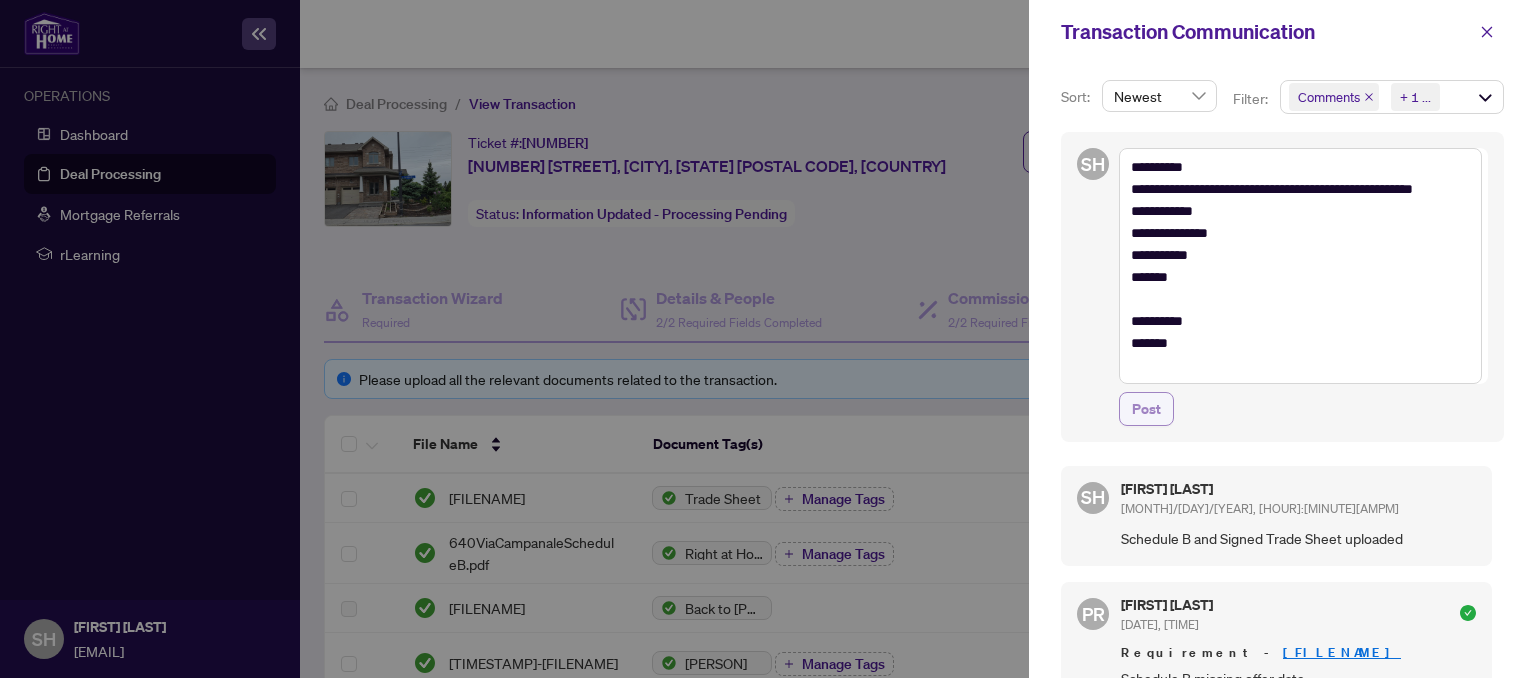 click on "Post" at bounding box center [1146, 409] 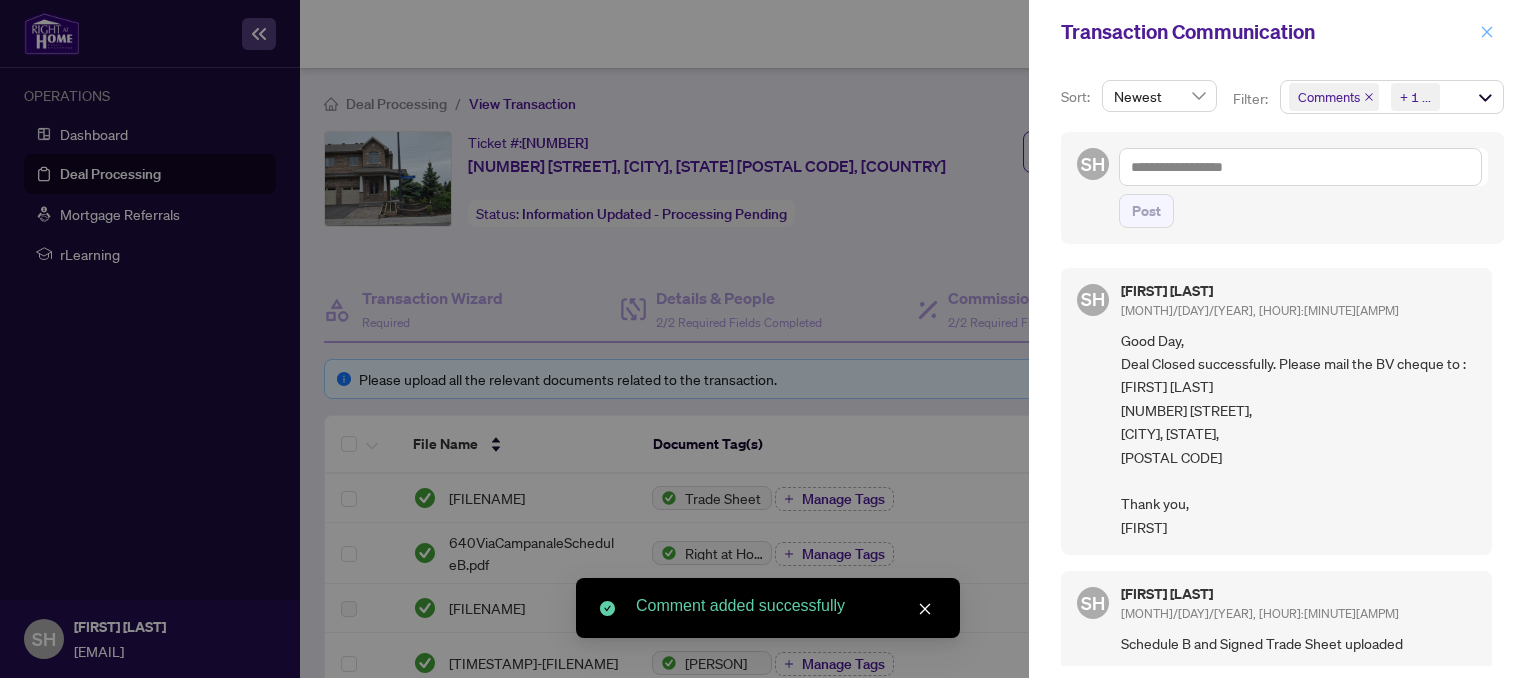 click at bounding box center (1487, 31) 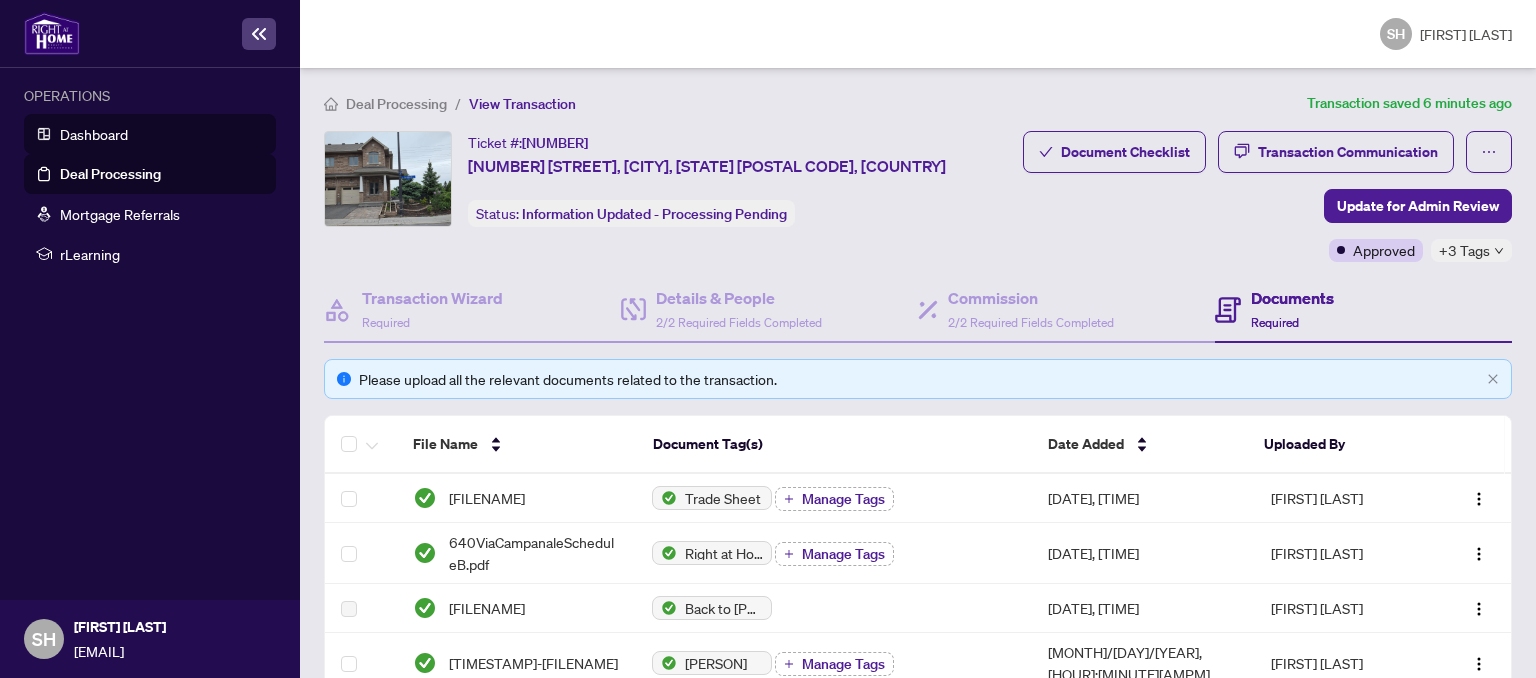 click on "Dashboard" at bounding box center [94, 134] 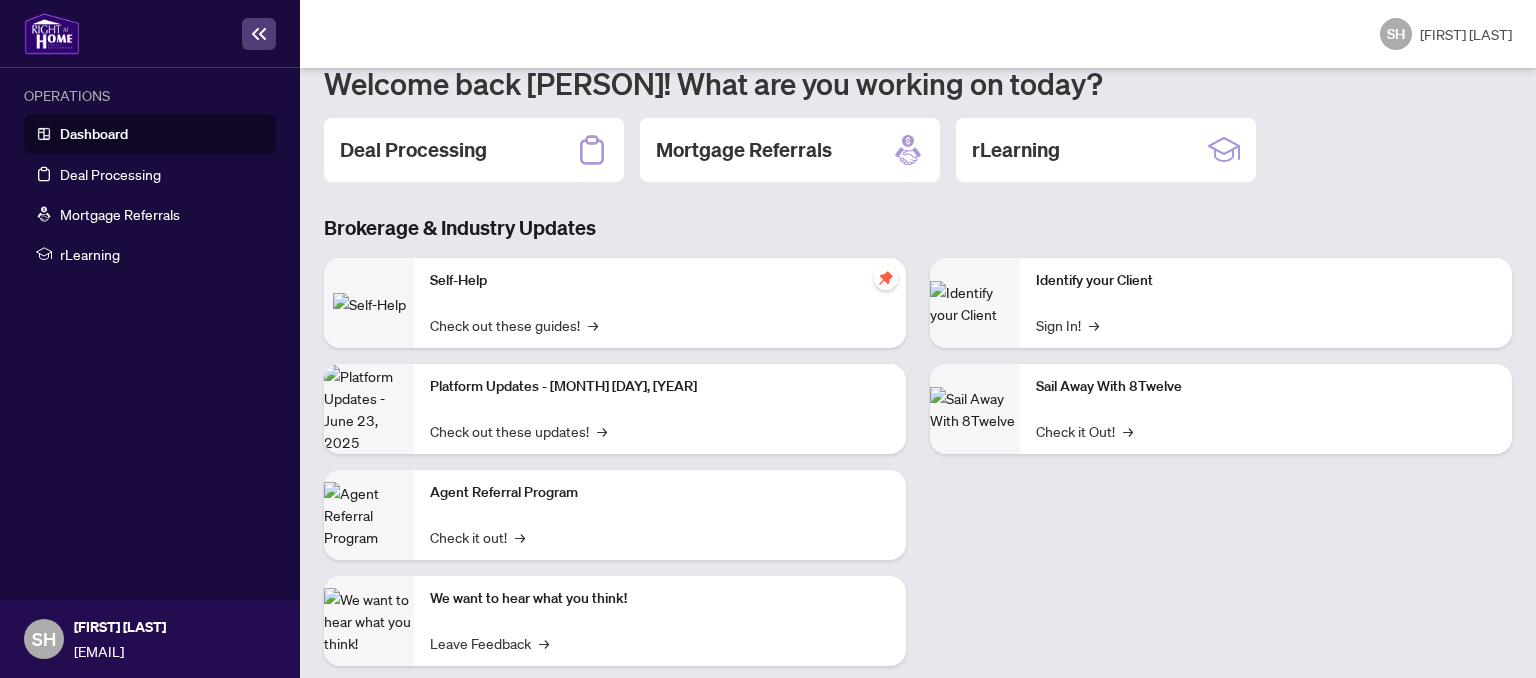 scroll, scrollTop: 191, scrollLeft: 0, axis: vertical 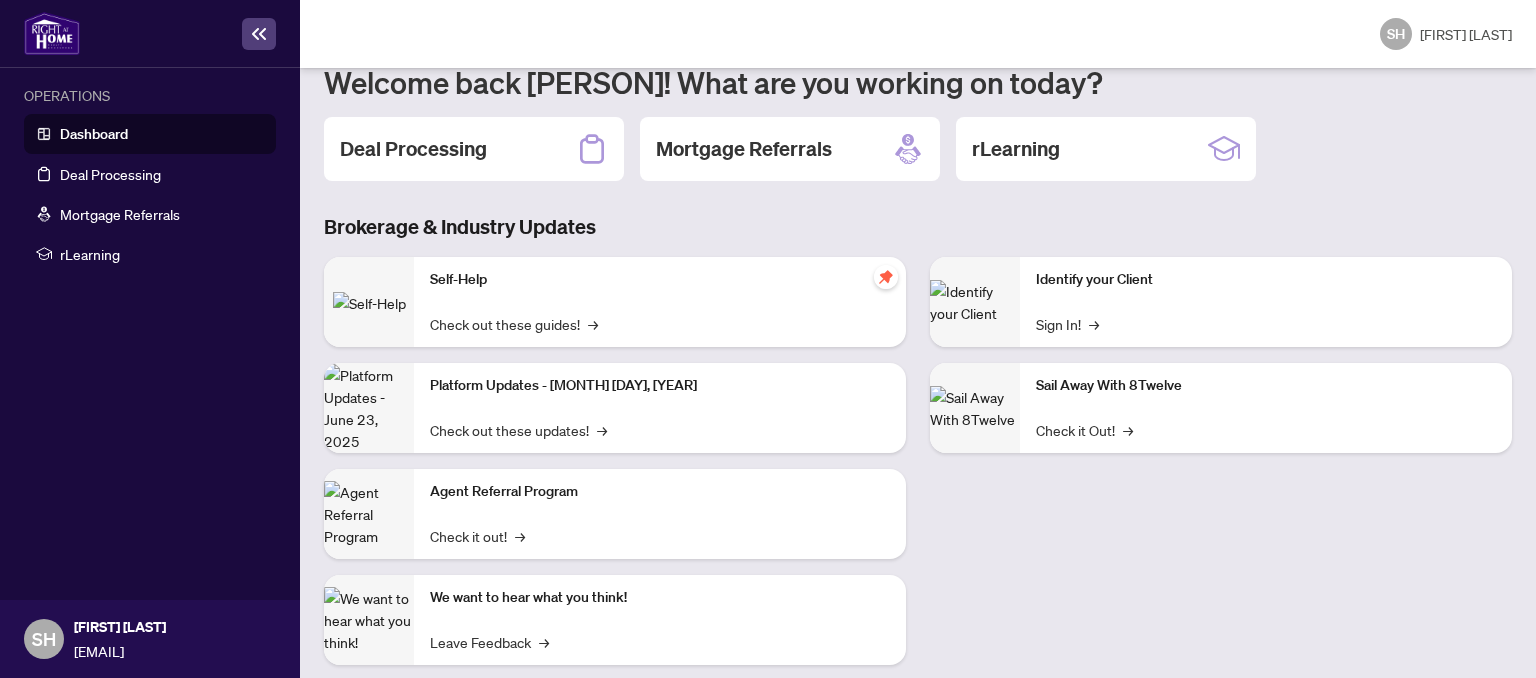 click on "Platform Updates - [MONTH] [DAY], [YEAR] Check out these updates! →" at bounding box center [660, 408] 